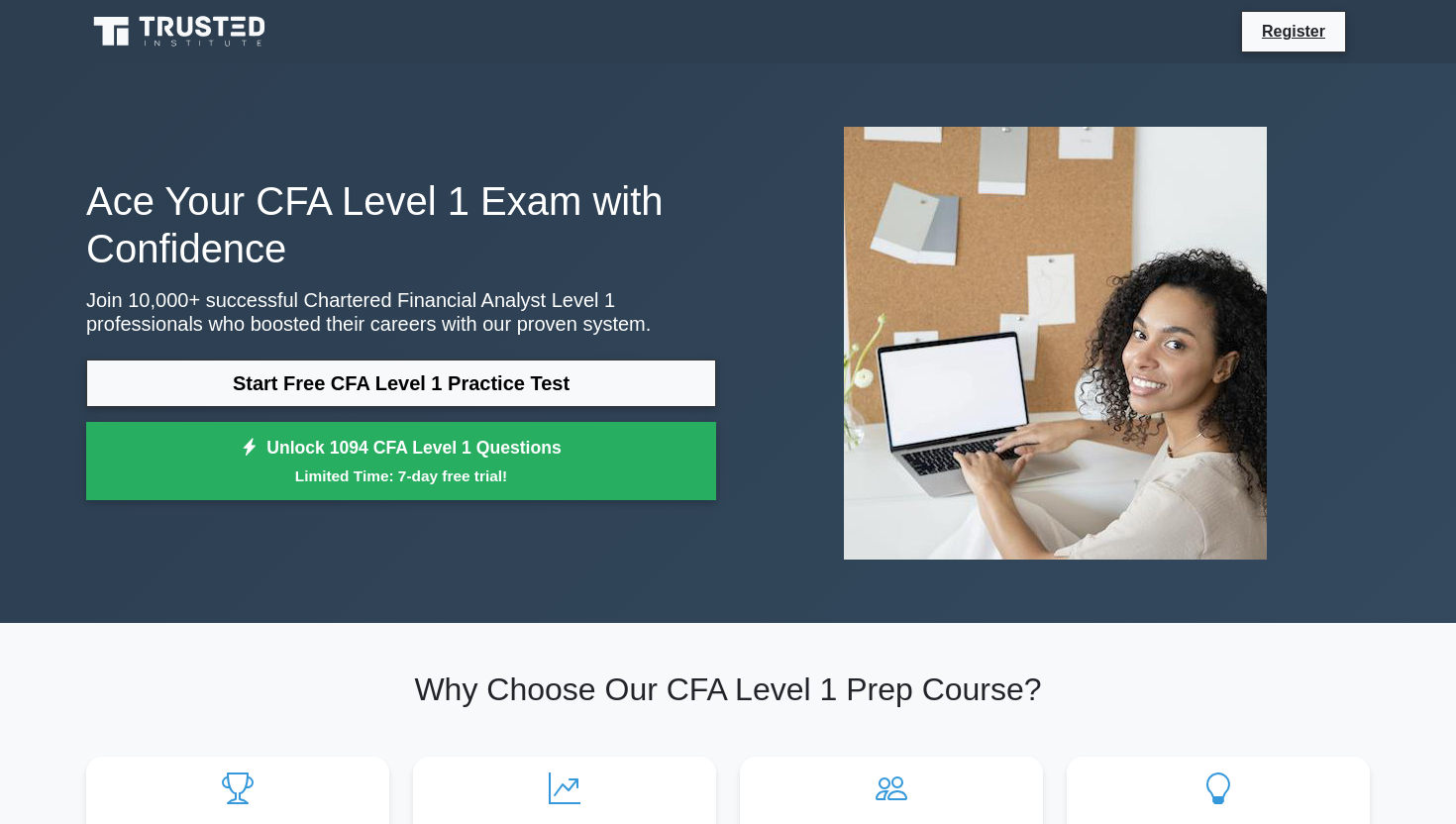 scroll, scrollTop: 0, scrollLeft: 0, axis: both 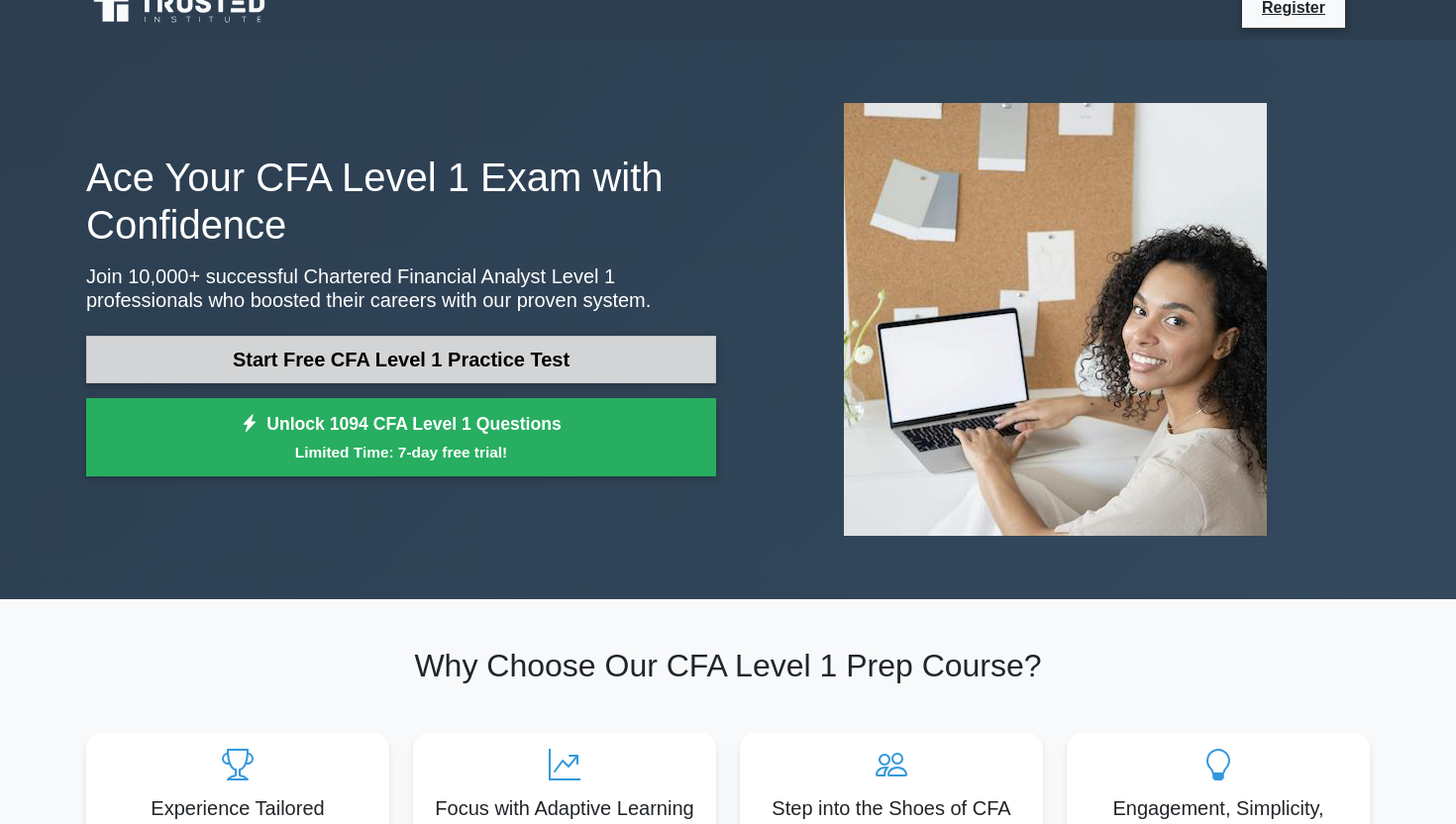 click on "Start Free CFA Level 1 Practice Test" at bounding box center [401, 360] 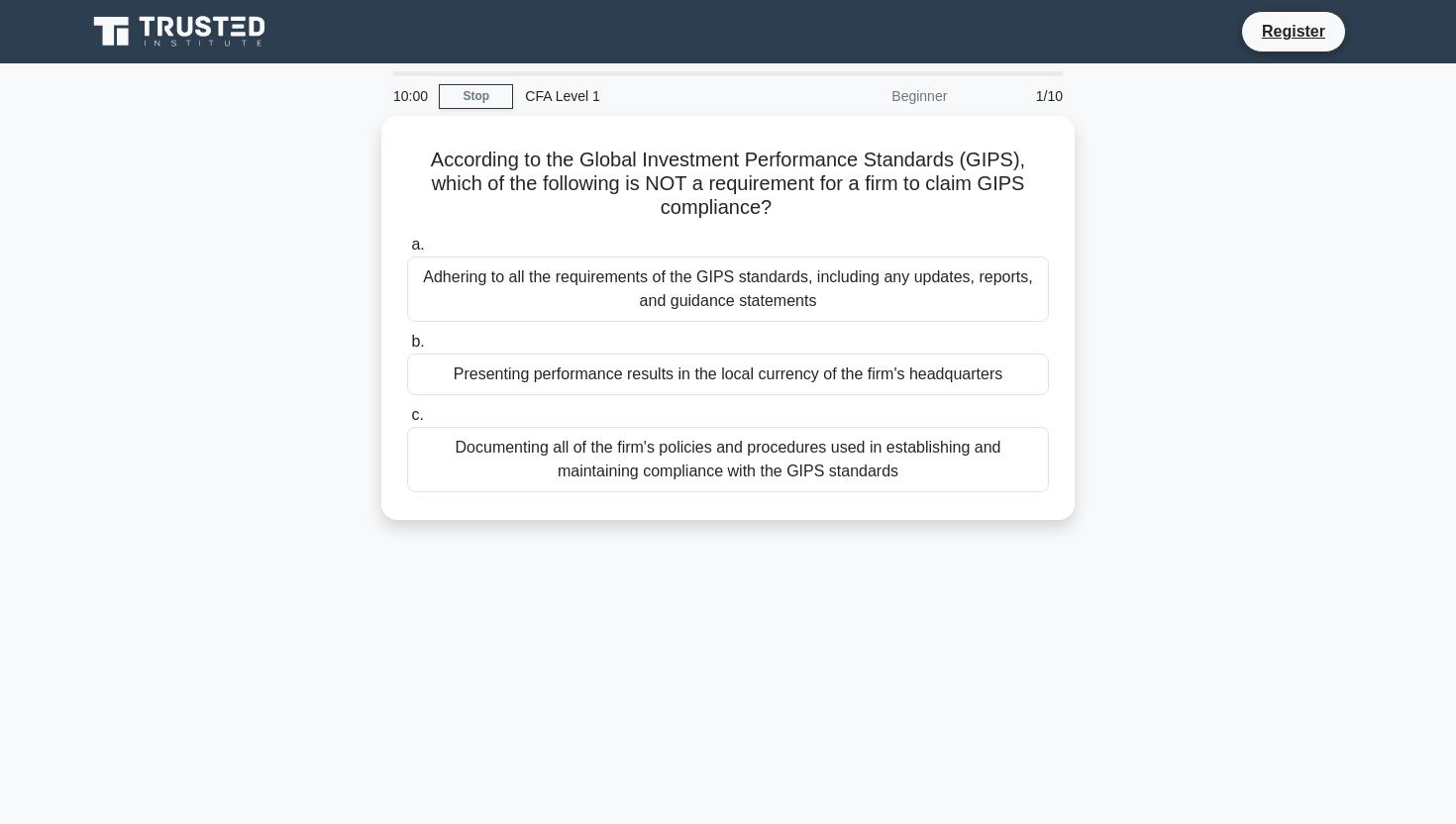scroll, scrollTop: 0, scrollLeft: 0, axis: both 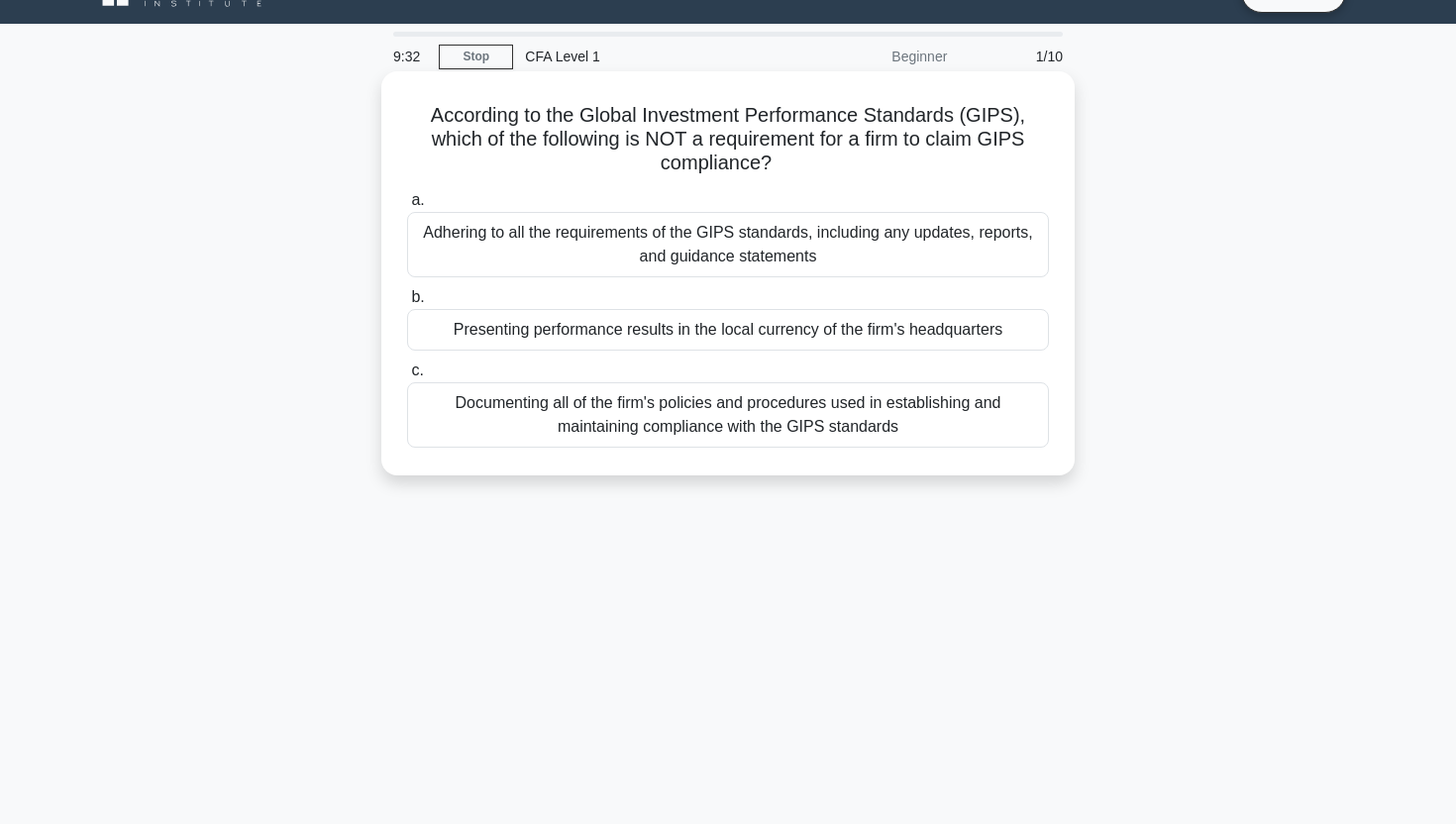 click on "Presenting performance results in the local currency of the firm's headquarters" at bounding box center (728, 330) 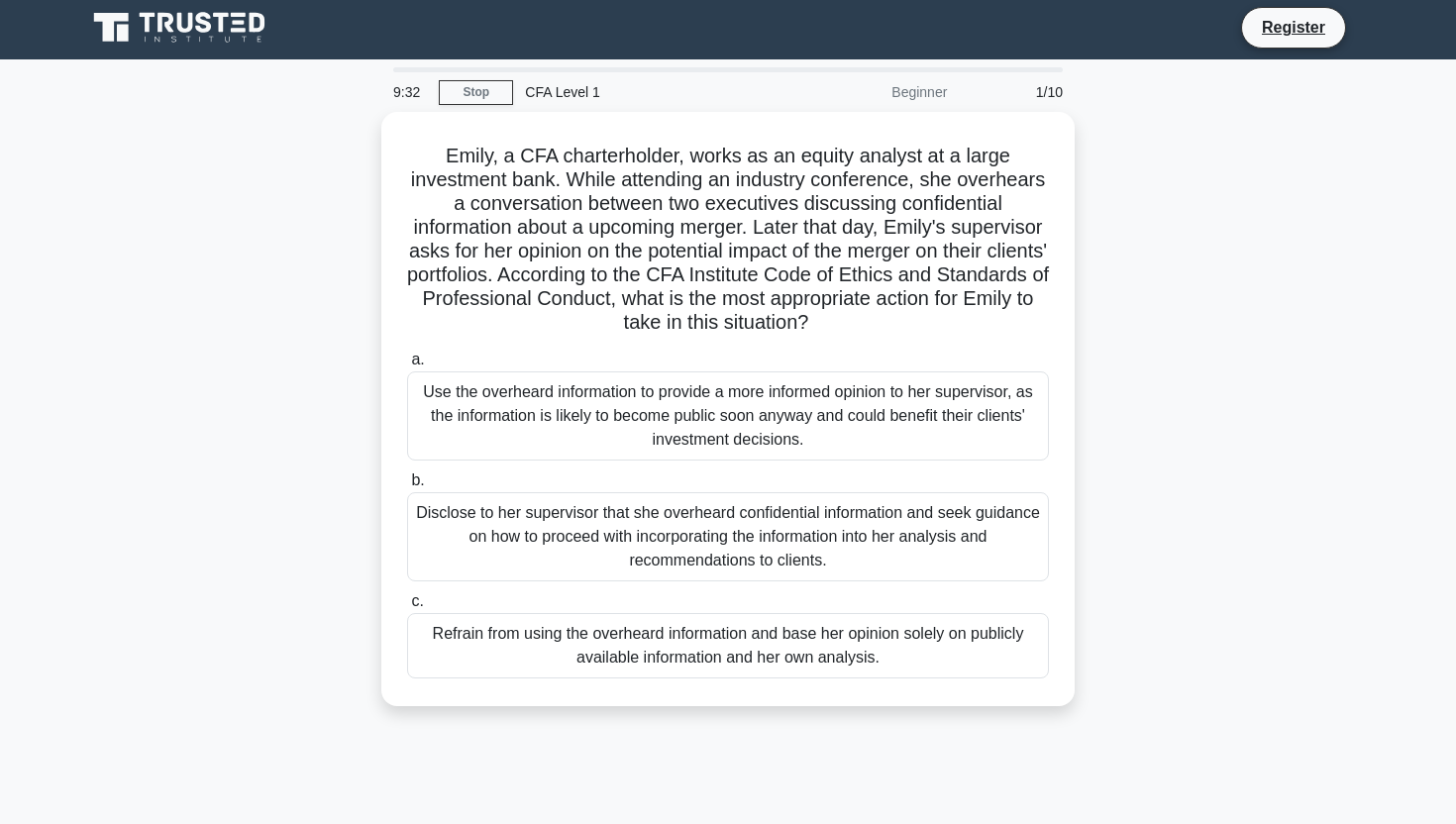 scroll, scrollTop: 0, scrollLeft: 0, axis: both 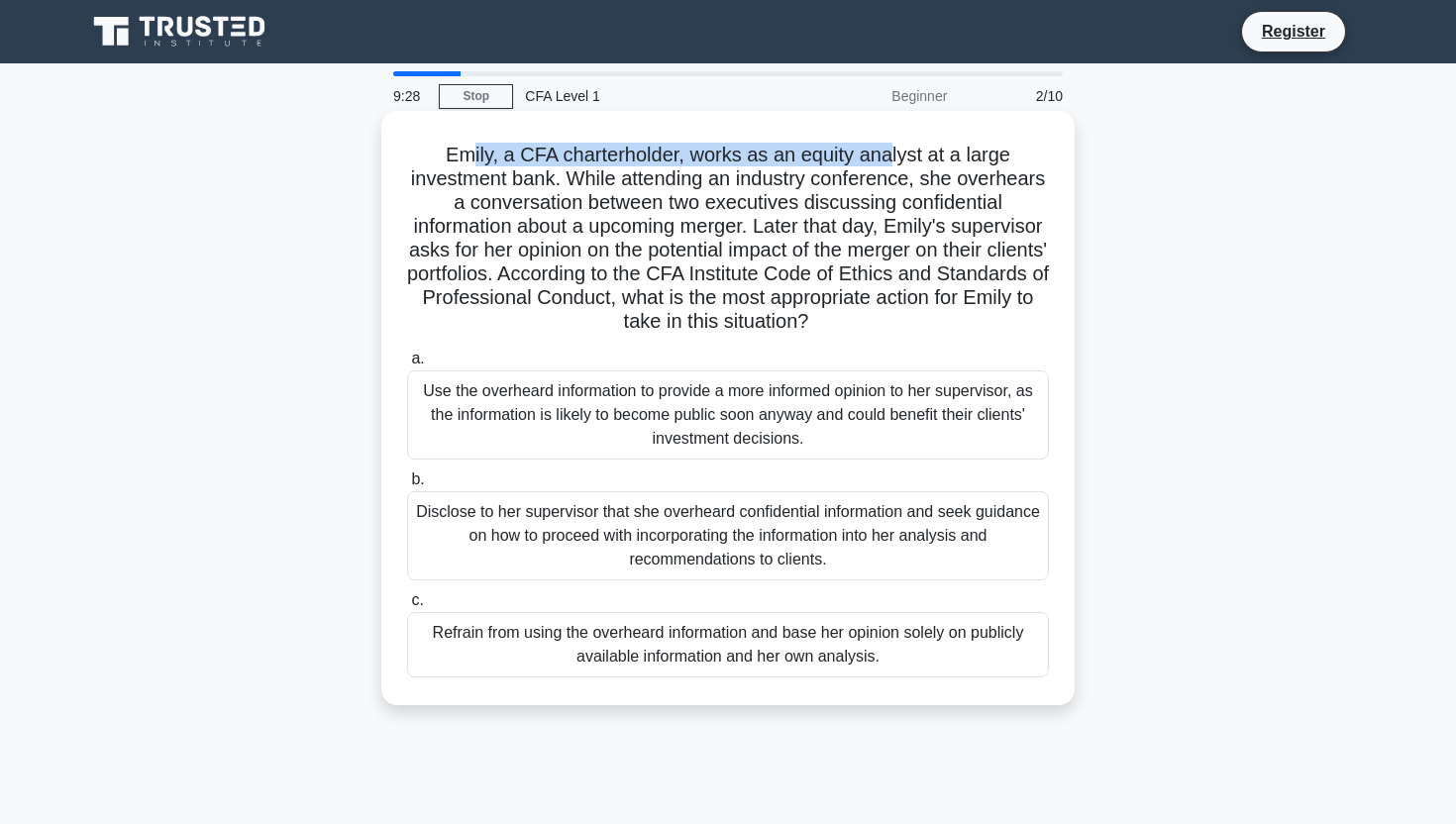 drag, startPoint x: 474, startPoint y: 154, endPoint x: 889, endPoint y: 152, distance: 415.00482 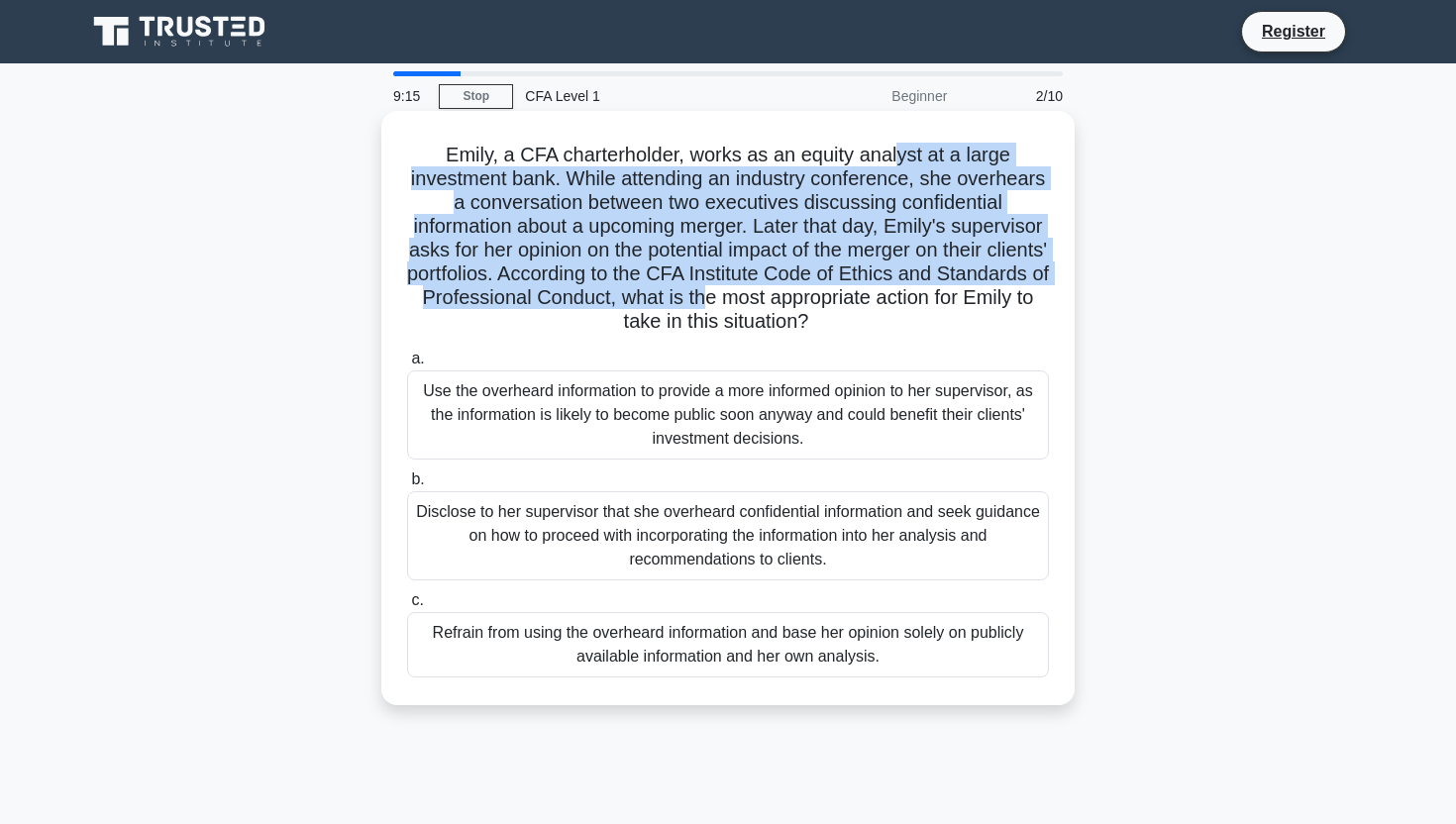 drag, startPoint x: 896, startPoint y: 152, endPoint x: 818, endPoint y: 286, distance: 155.05 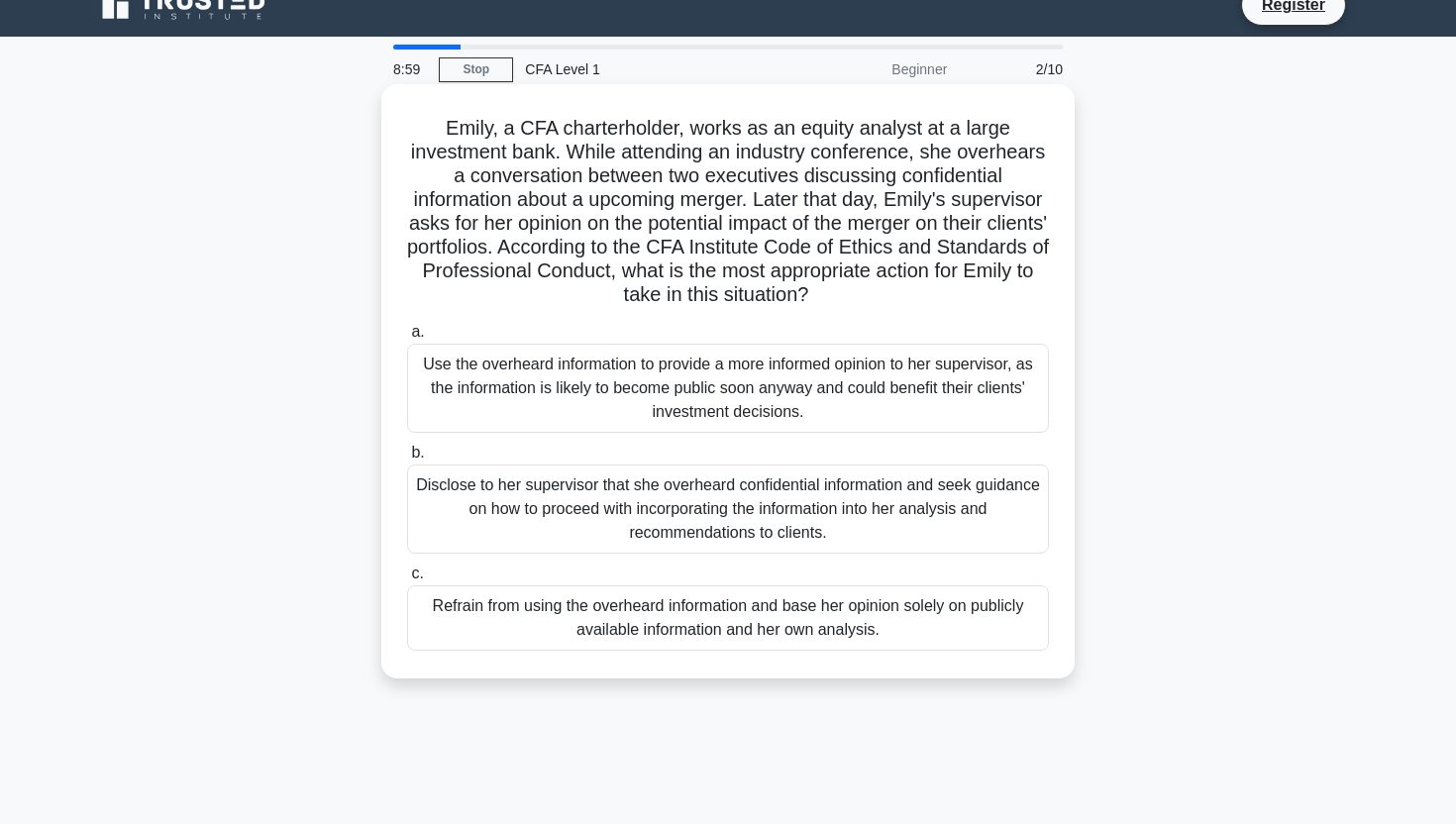 scroll, scrollTop: 43, scrollLeft: 0, axis: vertical 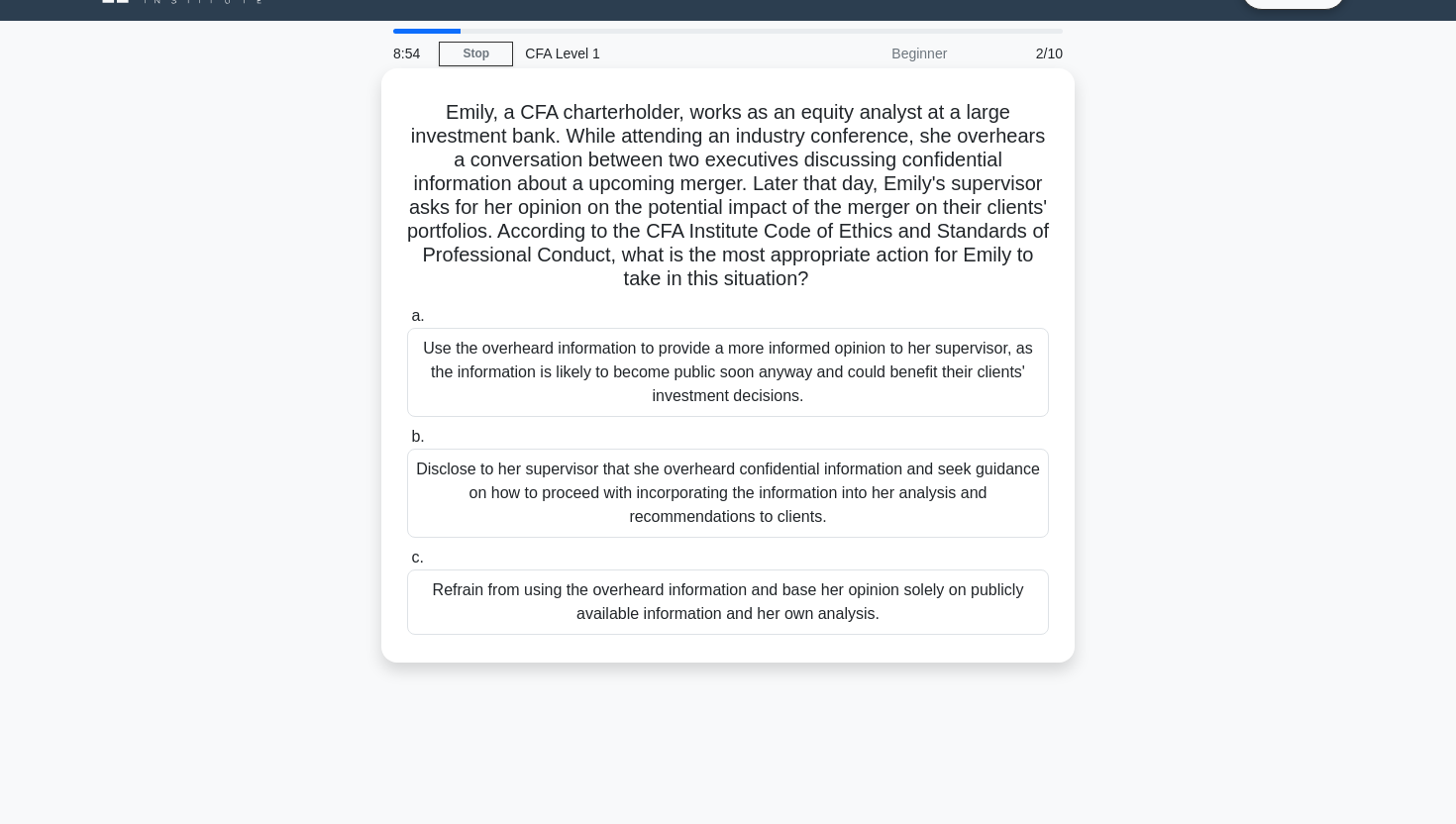 click on "Disclose to her supervisor that she overheard confidential information and seek guidance on how to proceed with incorporating the information into her analysis and recommendations to clients." at bounding box center (728, 493) 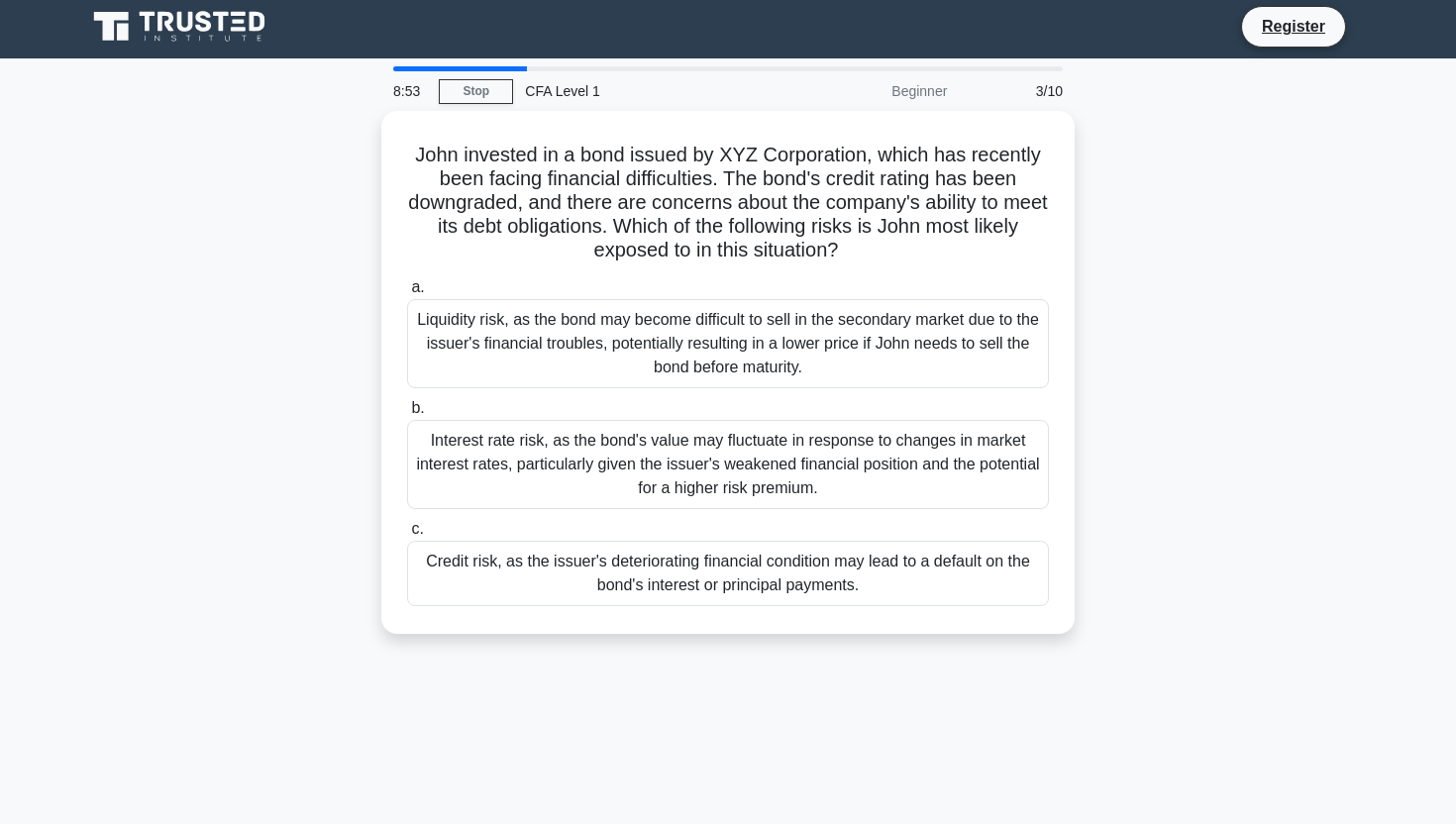 scroll, scrollTop: 0, scrollLeft: 0, axis: both 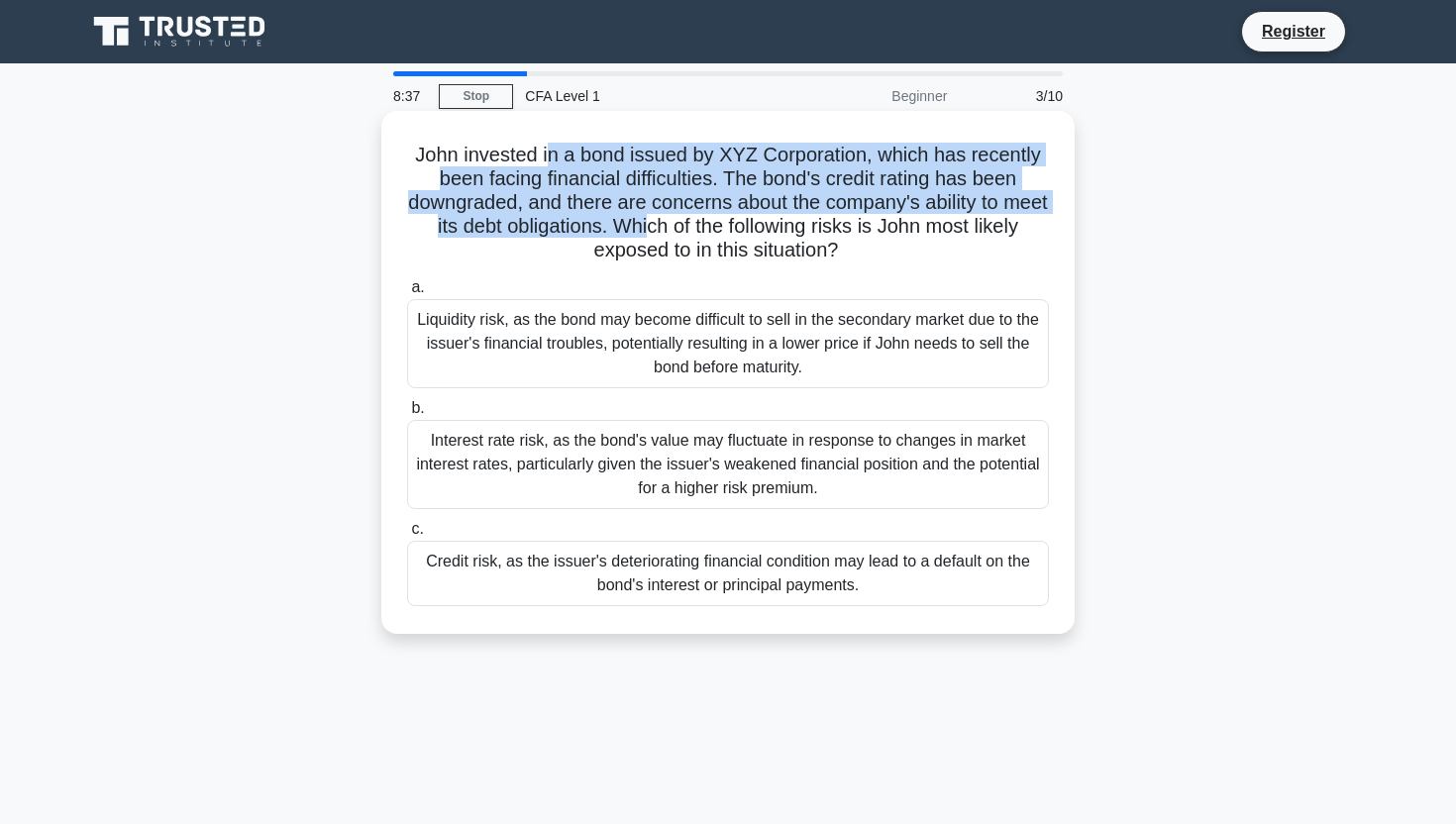 drag, startPoint x: 548, startPoint y: 155, endPoint x: 649, endPoint y: 221, distance: 120.65239 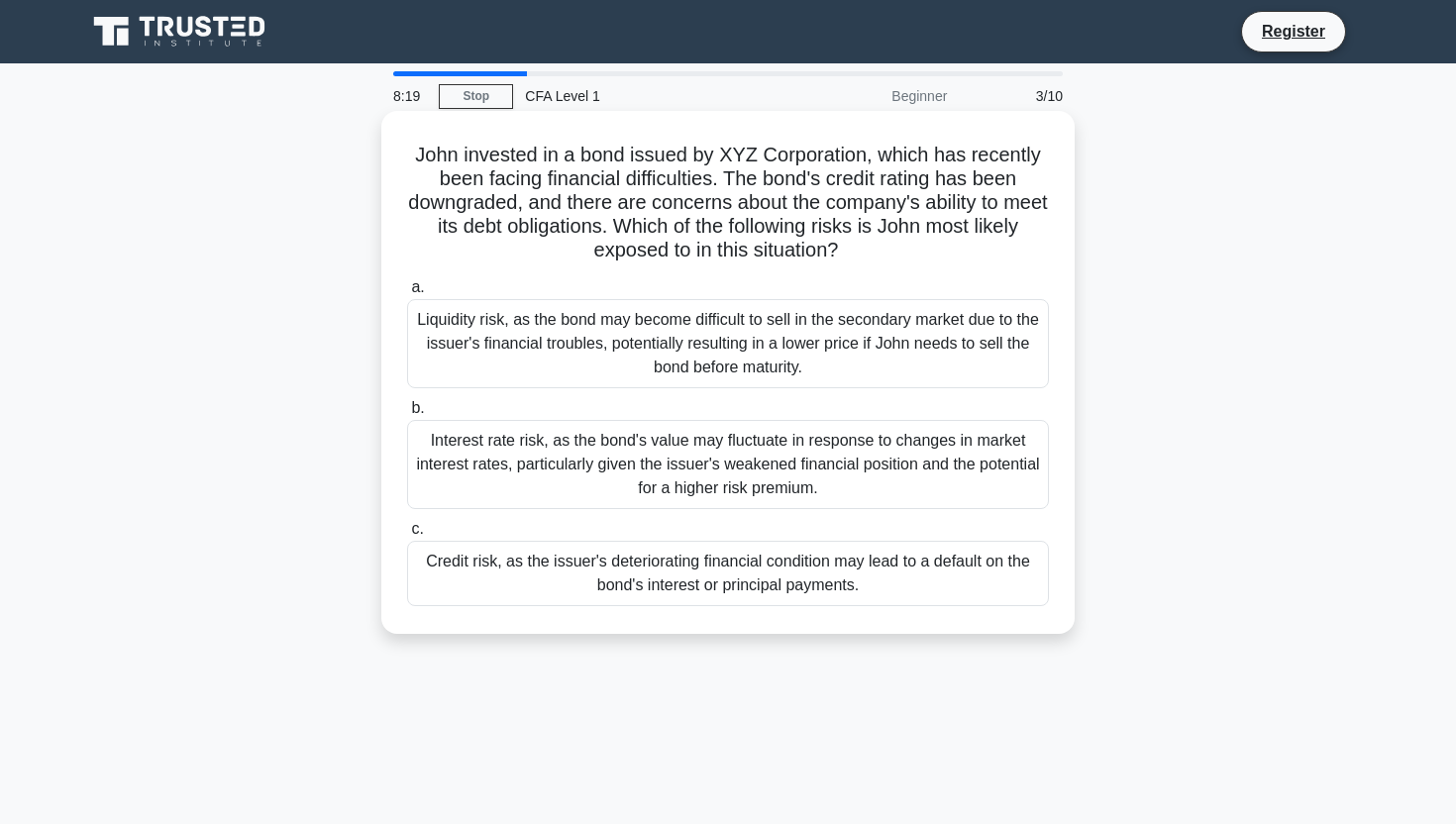 click on "Liquidity risk, as the bond may become difficult to sell in the secondary market due to the issuer's financial troubles, potentially resulting in a lower price if John needs to sell the bond before maturity." at bounding box center [728, 344] 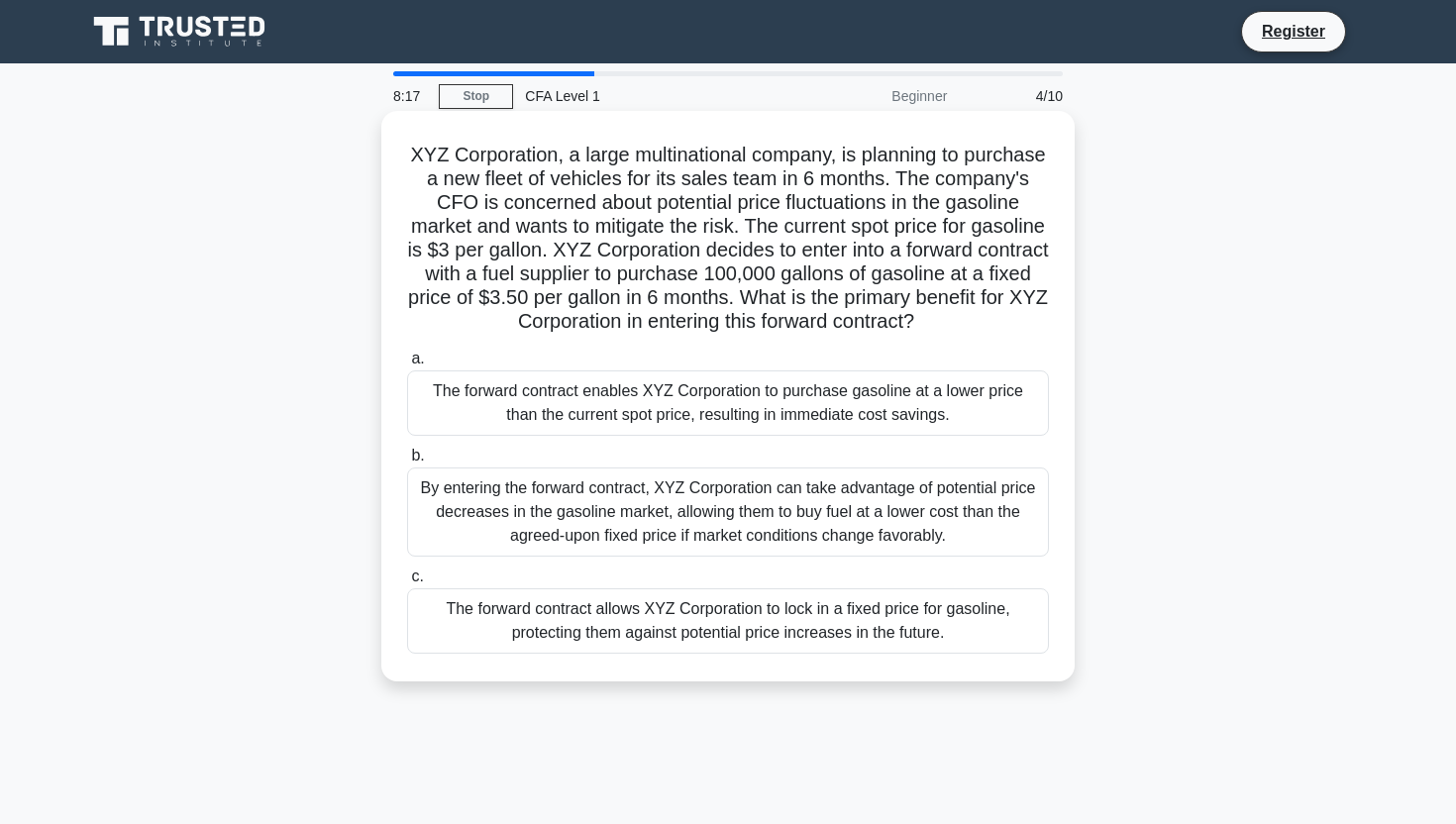 drag, startPoint x: 594, startPoint y: 134, endPoint x: 748, endPoint y: 148, distance: 154.63505 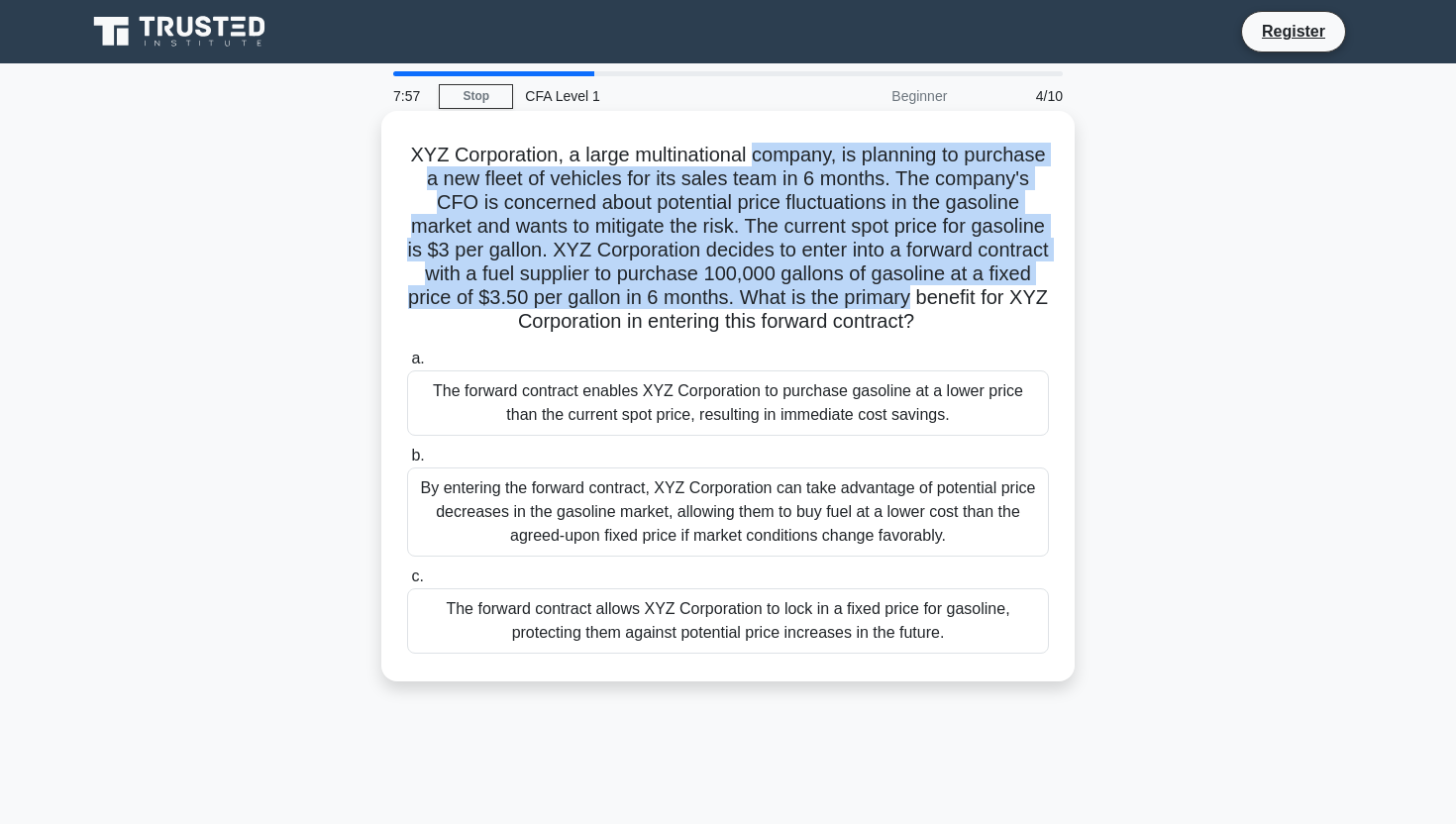 drag, startPoint x: 791, startPoint y: 148, endPoint x: 892, endPoint y: 298, distance: 180.83418 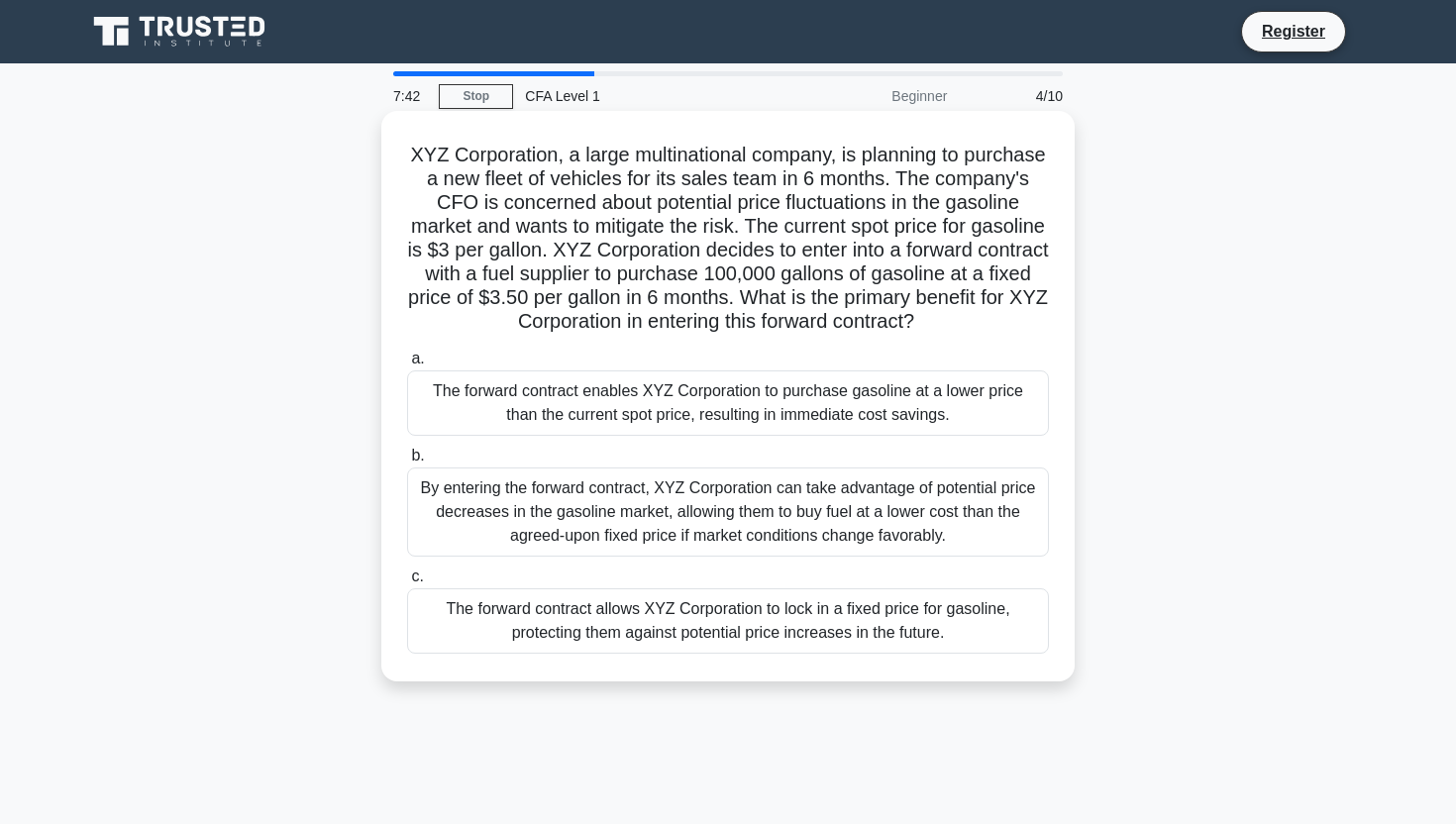 click on "The forward contract allows XYZ Corporation to lock in a fixed price for gasoline, protecting them against potential price increases in the future." at bounding box center [728, 621] 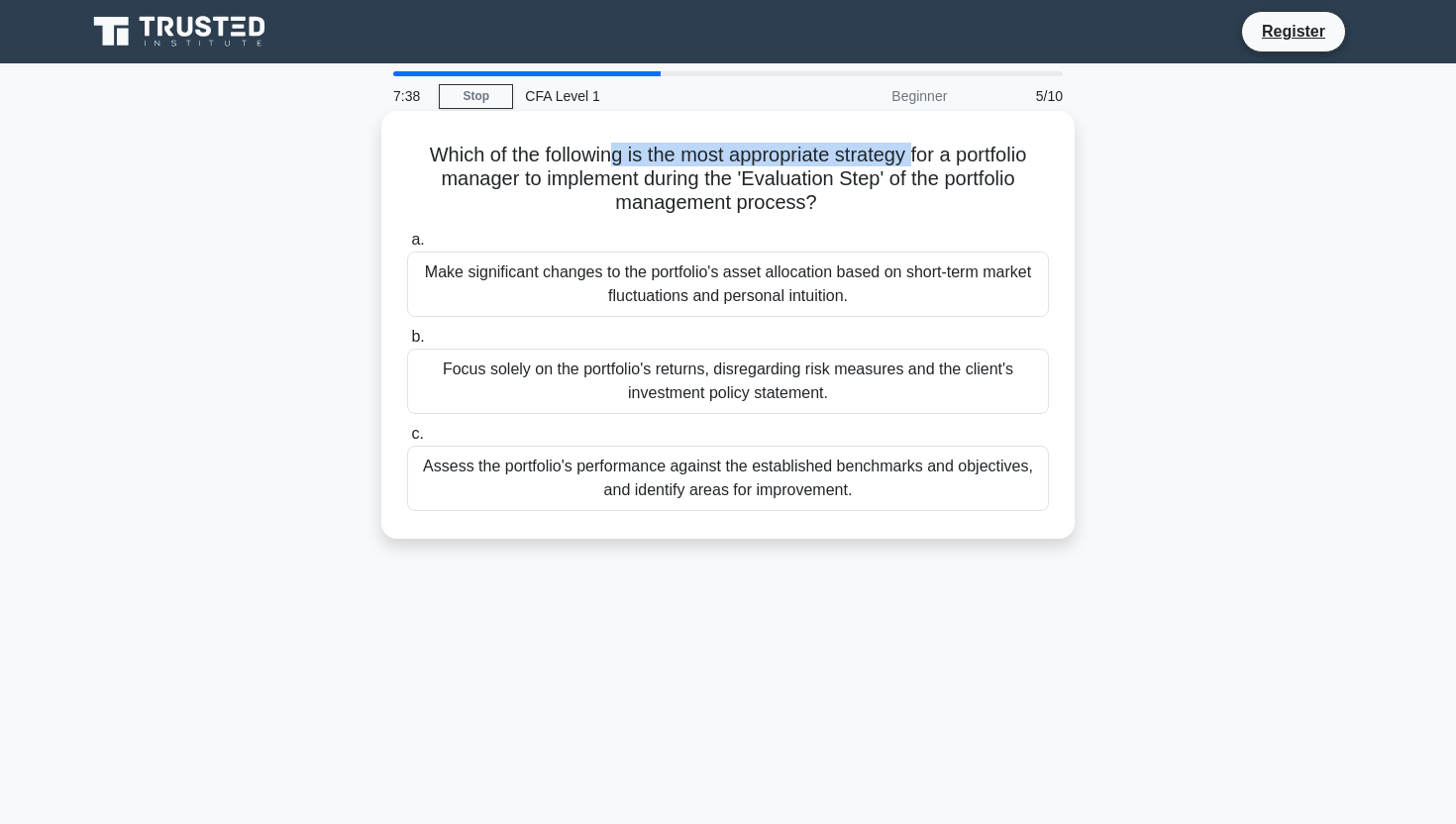 drag, startPoint x: 603, startPoint y: 152, endPoint x: 911, endPoint y: 156, distance: 308.026 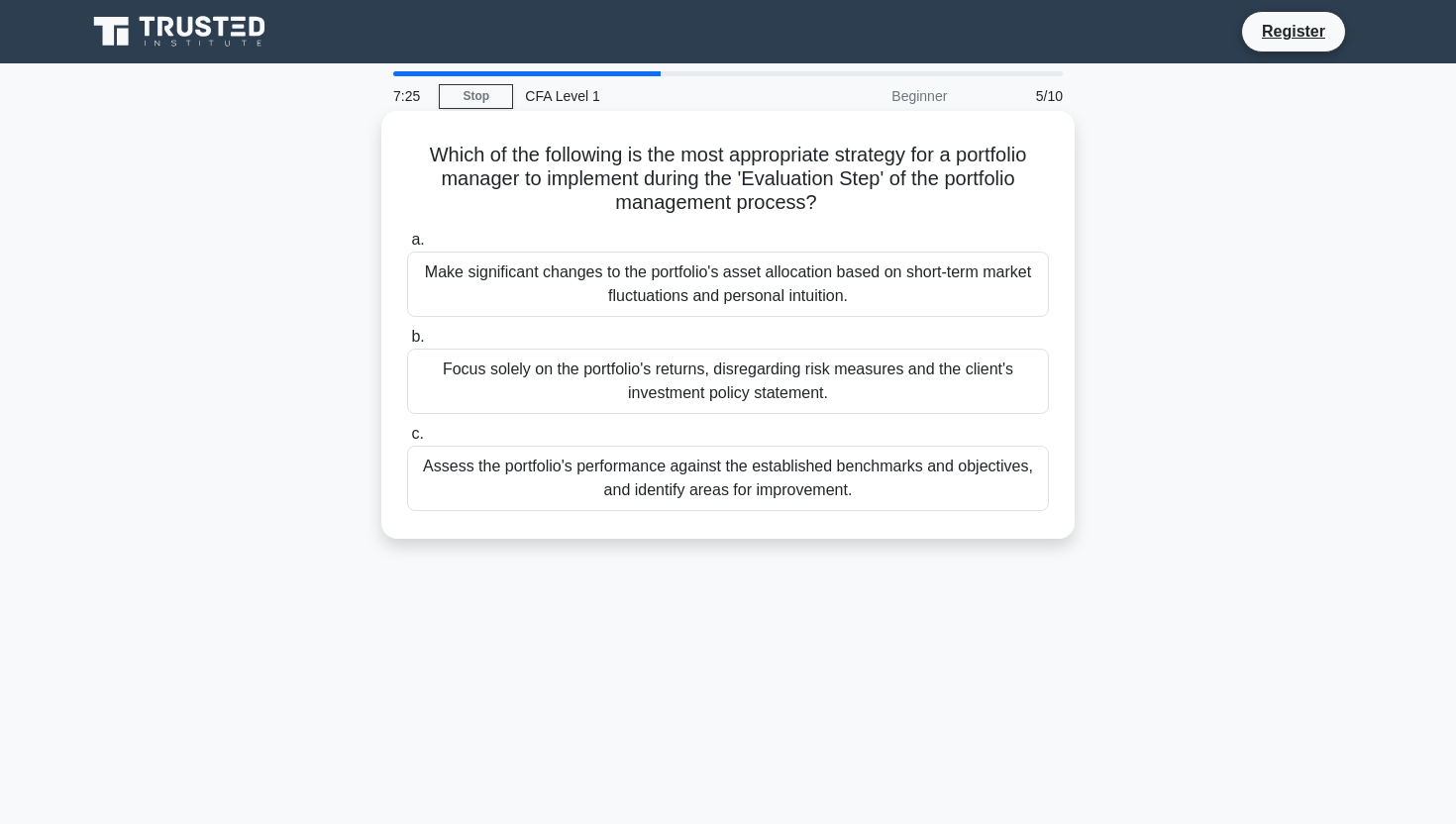 click on "Assess the portfolio's performance against the established benchmarks and objectives, and identify areas for improvement." at bounding box center (728, 478) 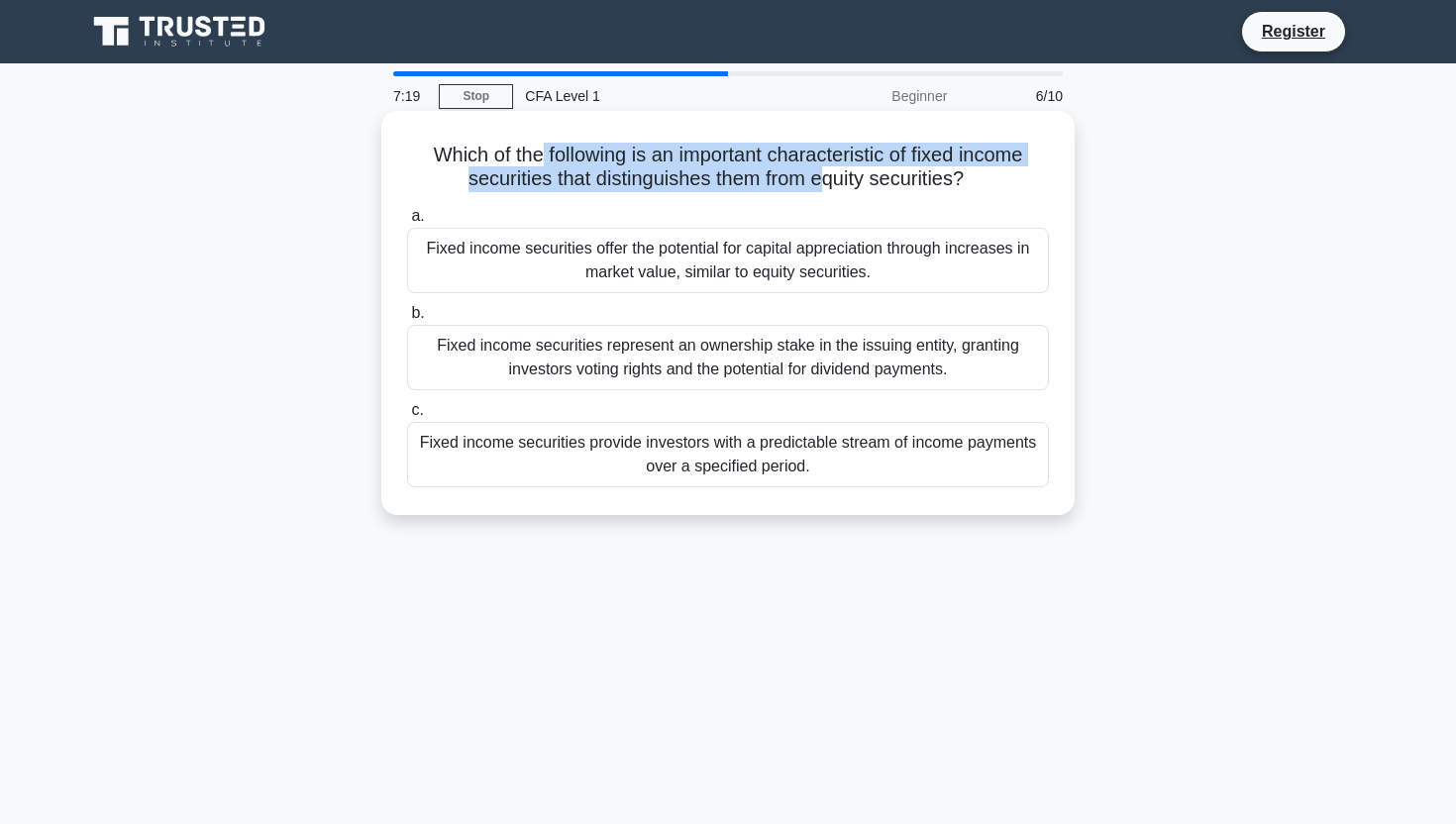 drag, startPoint x: 569, startPoint y: 165, endPoint x: 817, endPoint y: 179, distance: 248.39485 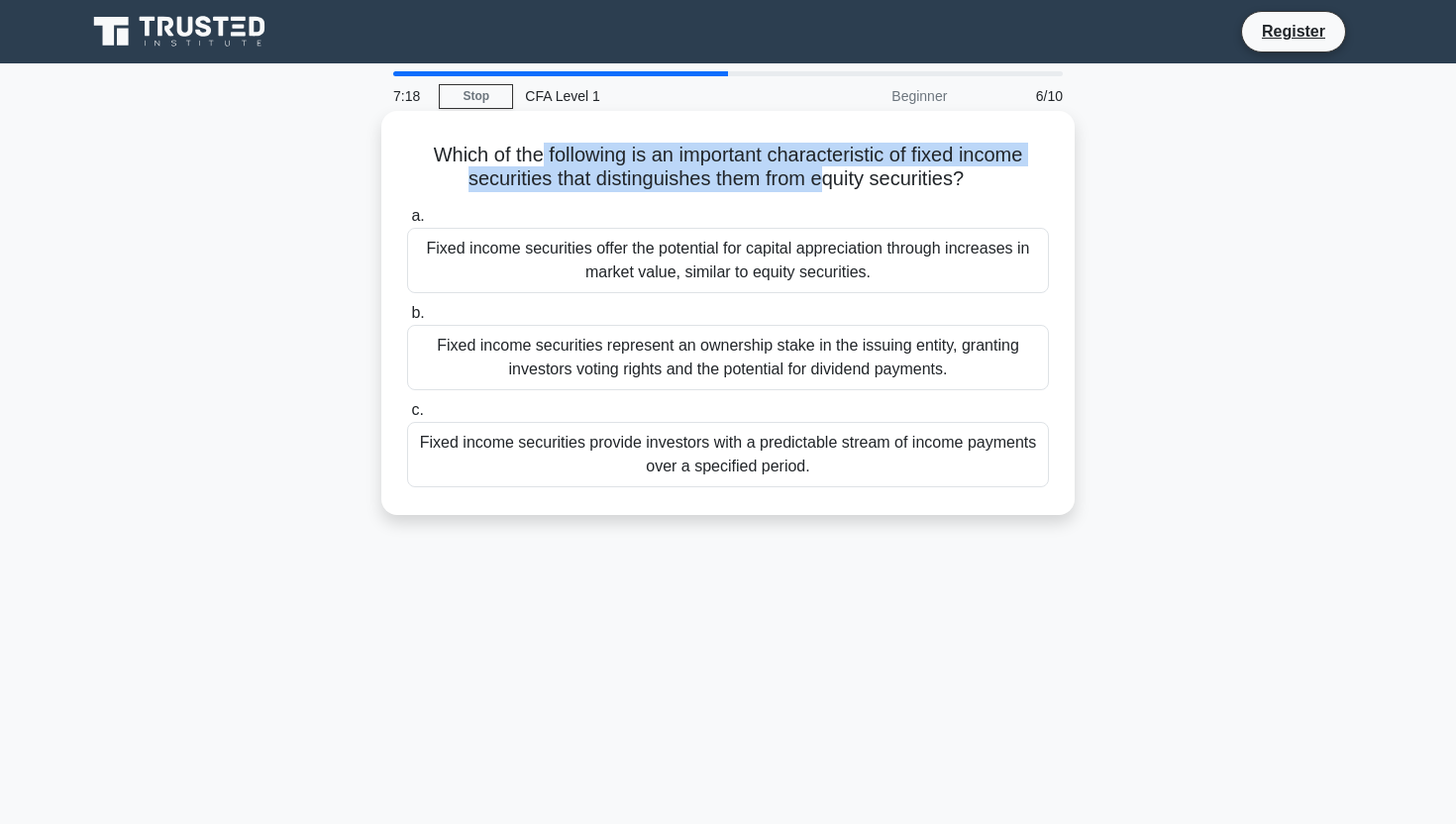 click on "Which of the following is an important characteristic of fixed income securities that distinguishes them from equity securities?
.spinner_0XTQ{transform-origin:center;animation:spinner_y6GP .75s linear infinite}@keyframes spinner_y6GP{100%{transform:rotate(360deg)}}" at bounding box center (728, 167) 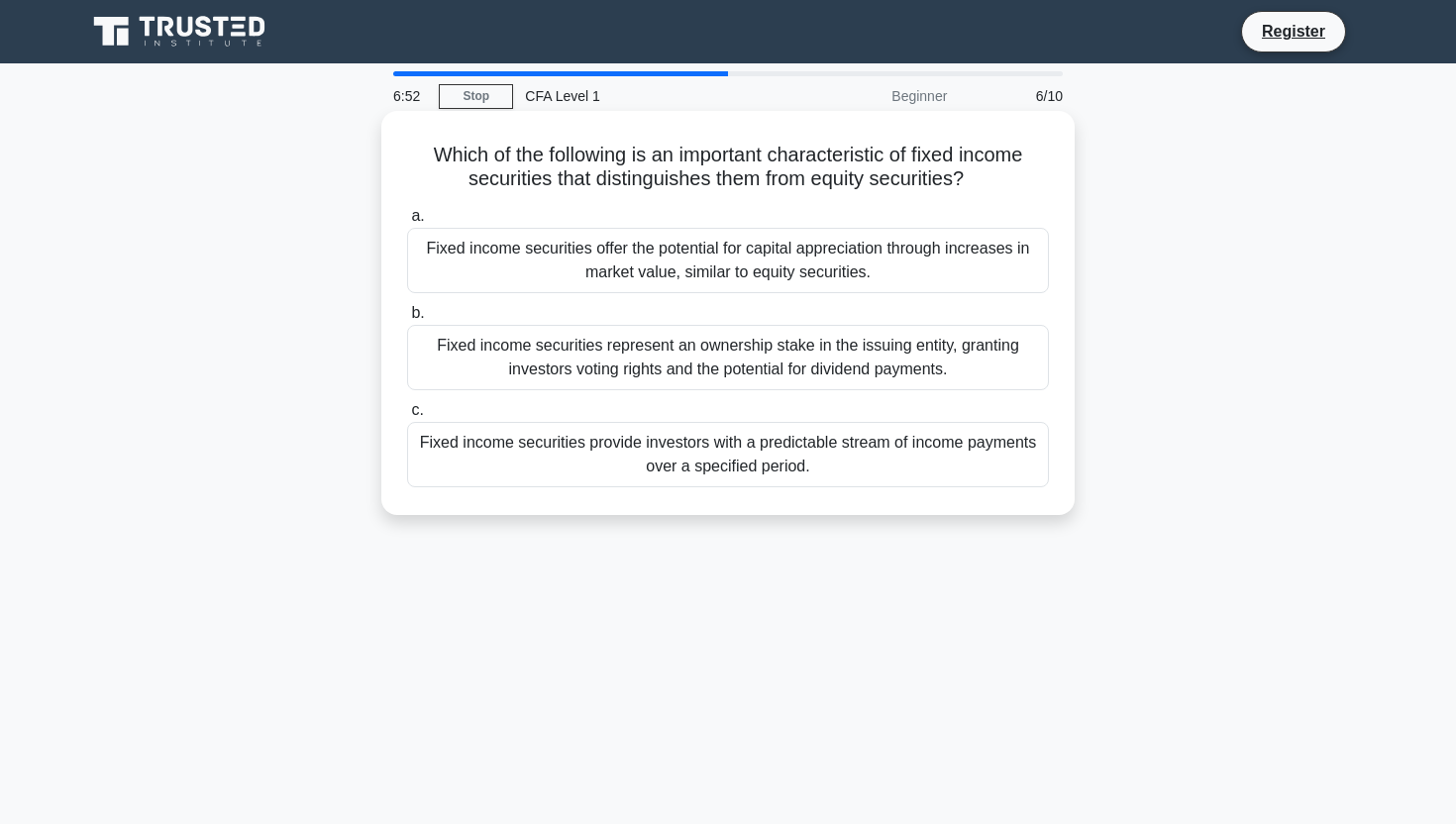 click on "Fixed income securities provide investors with a predictable stream of income payments over a specified period." at bounding box center (728, 455) 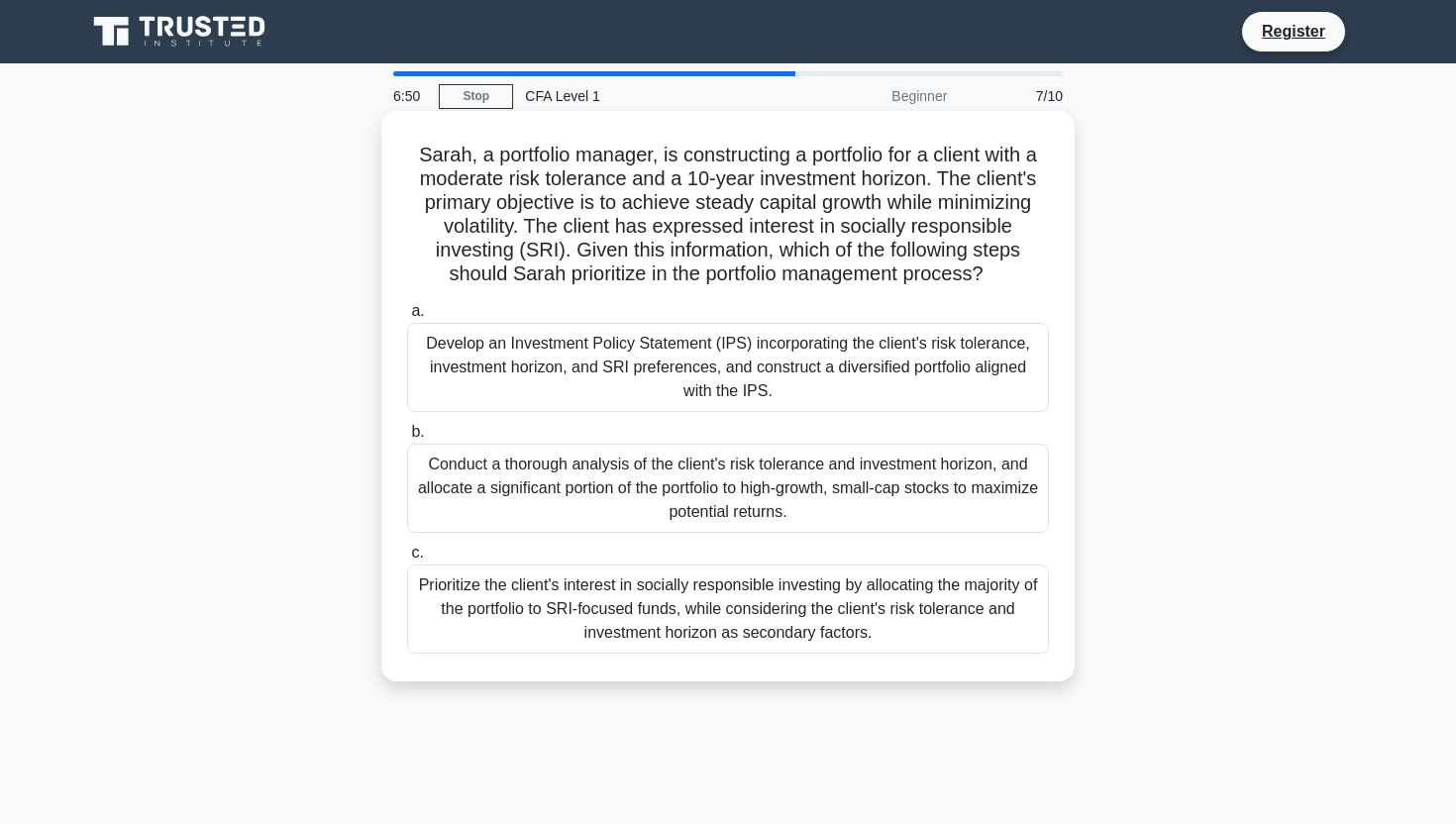 drag, startPoint x: 554, startPoint y: 159, endPoint x: 848, endPoint y: 158, distance: 294.0017 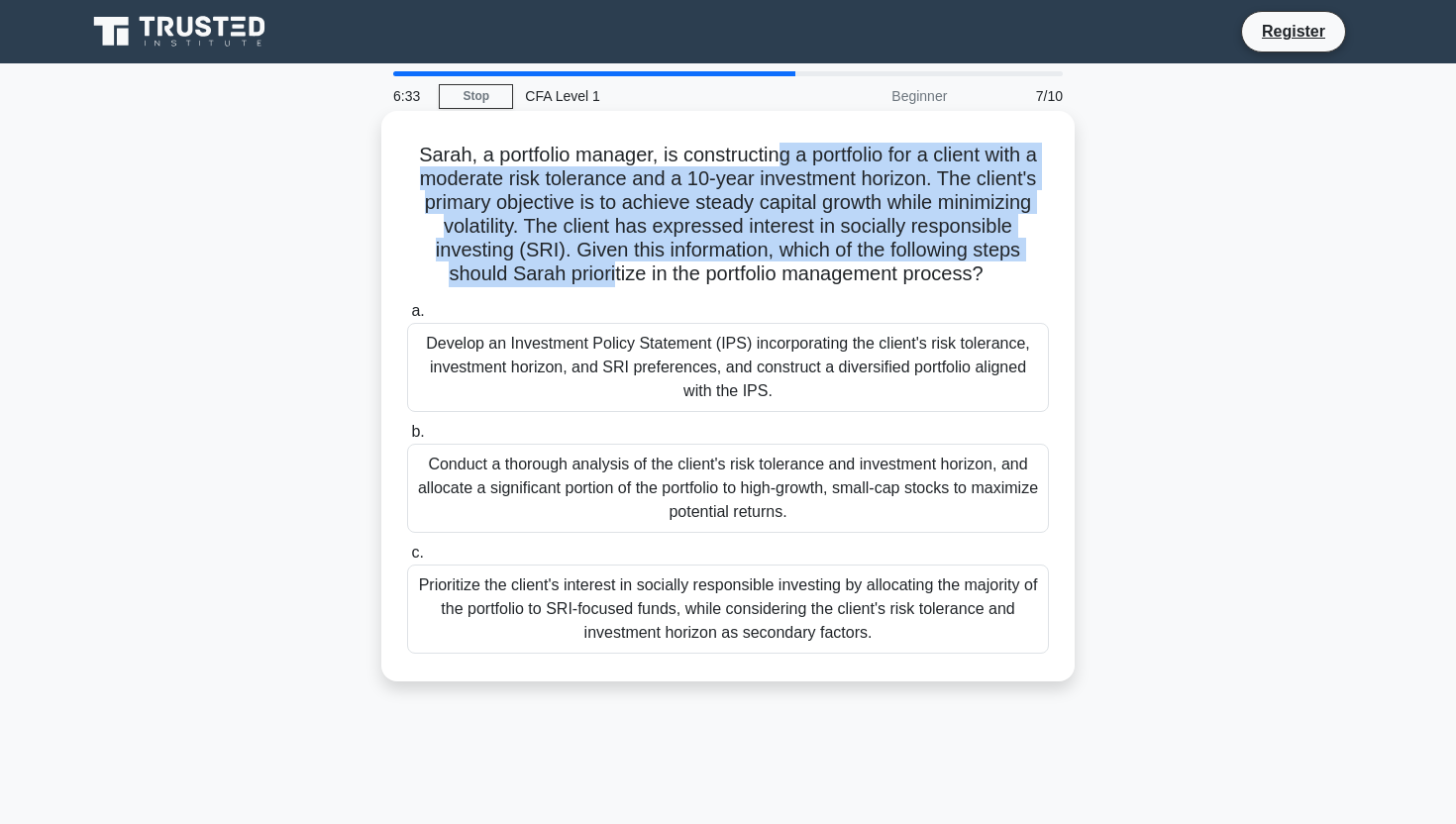 drag, startPoint x: 770, startPoint y: 154, endPoint x: 611, endPoint y: 279, distance: 202.25232 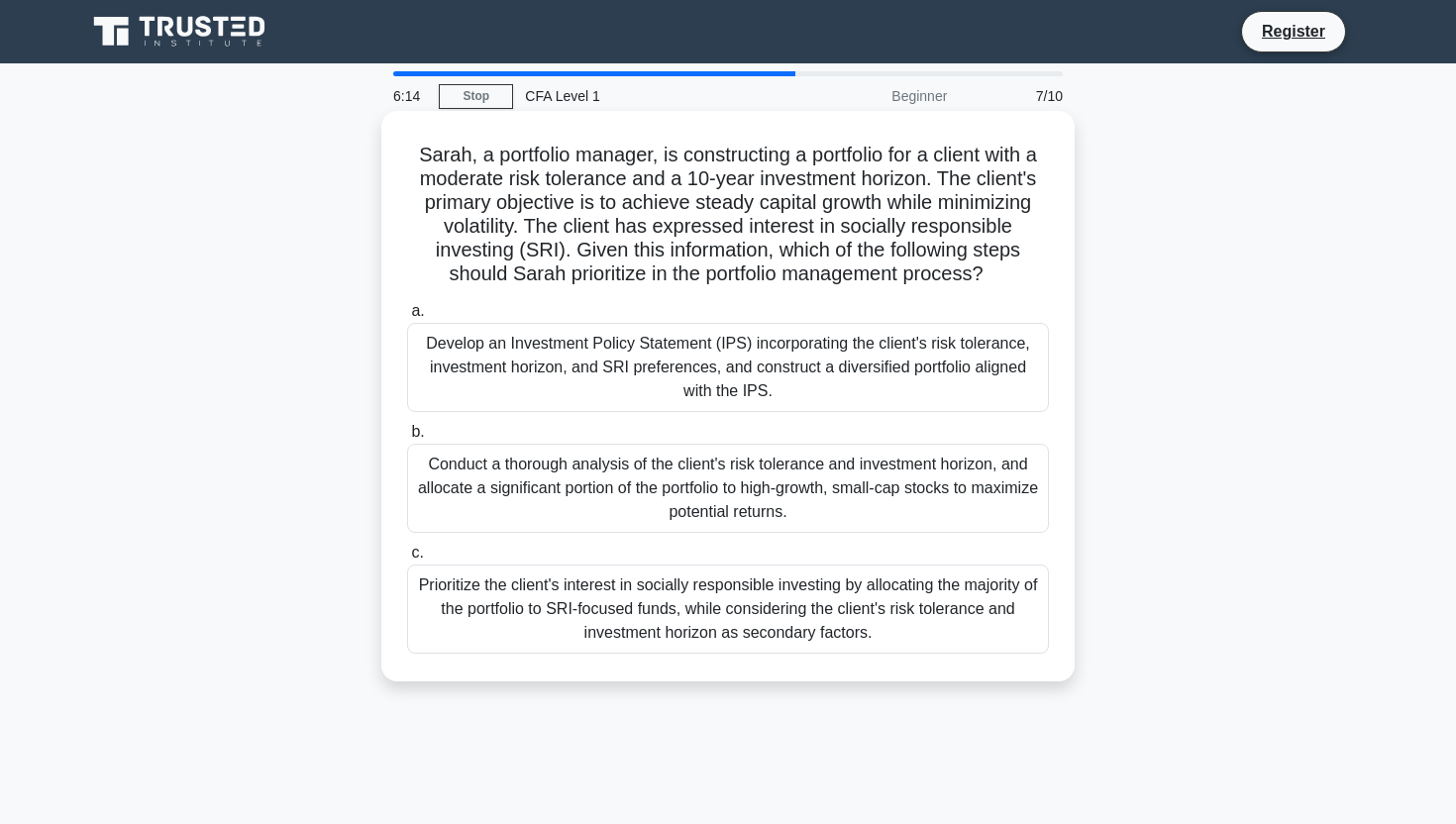 click on "Prioritize the client's interest in socially responsible investing by allocating the majority of the portfolio to SRI-focused funds, while considering the client's risk tolerance and investment horizon as secondary factors." at bounding box center [728, 609] 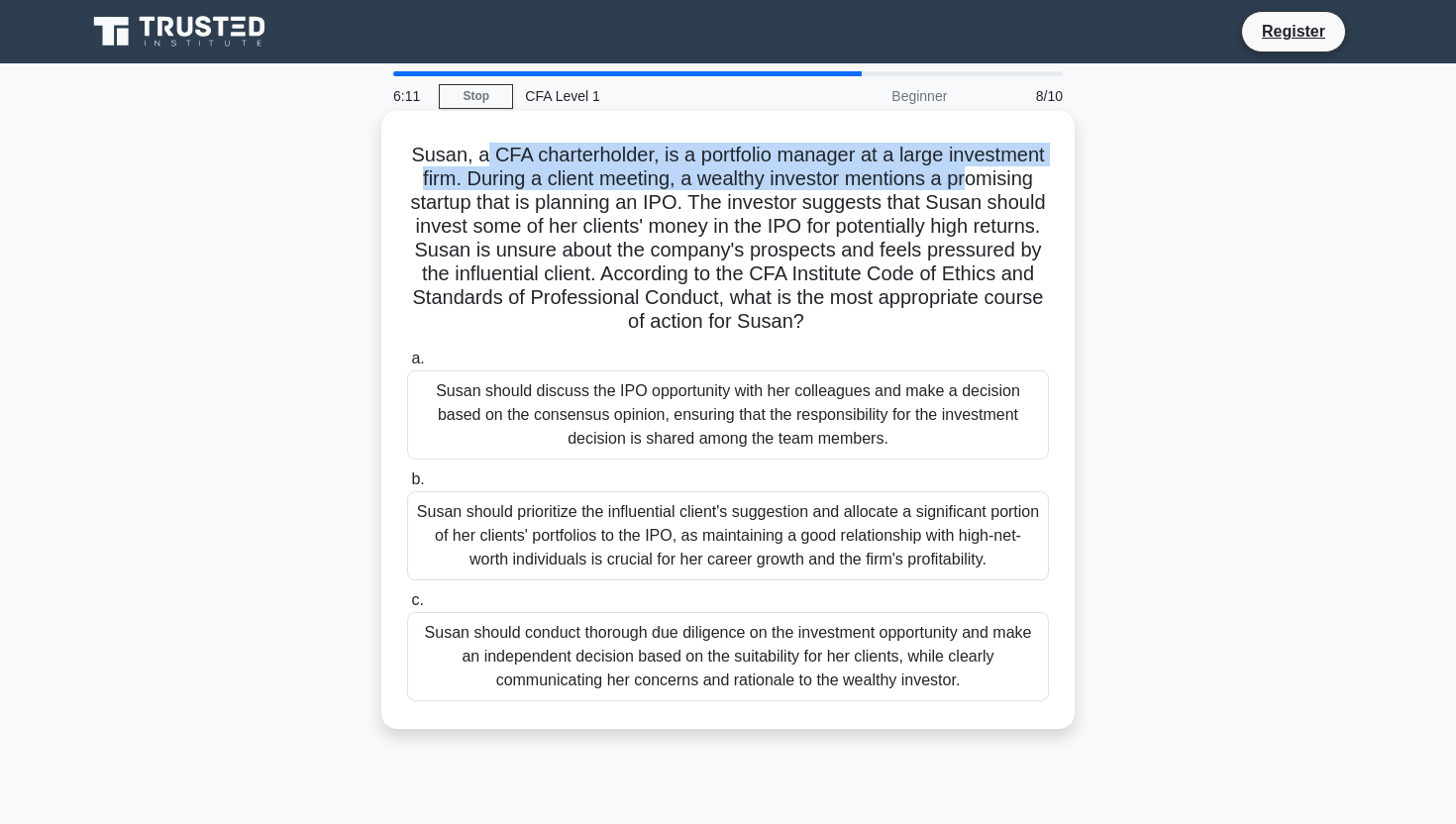 drag, startPoint x: 489, startPoint y: 156, endPoint x: 967, endPoint y: 180, distance: 478.60213 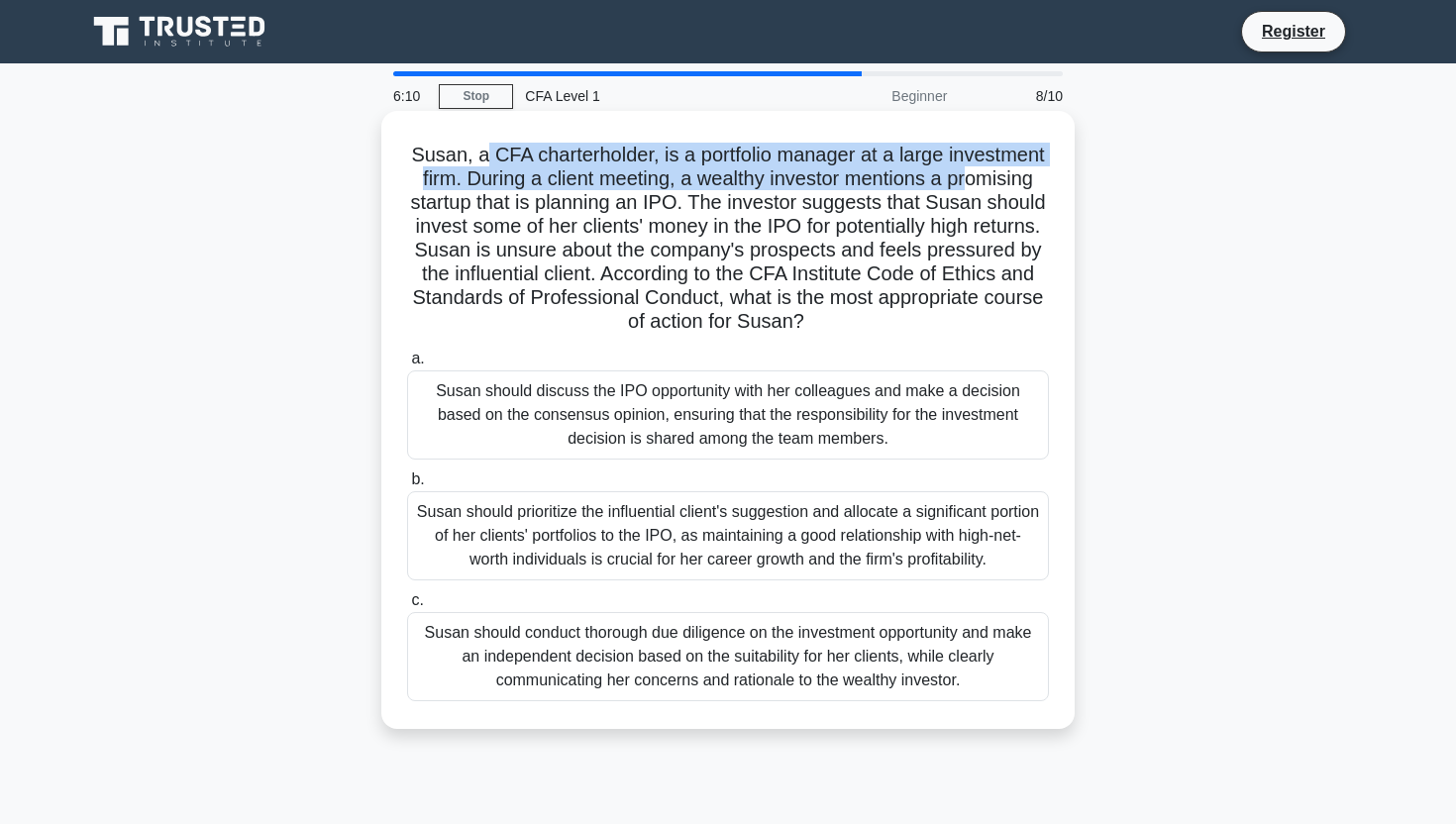 click on "[FIRST], a CFA charterholder, is a portfolio manager at a large investment firm. During a client meeting, a wealthy investor mentions a promising startup that is planning an IPO. The investor suggests that [FIRST] should invest some of her clients' money in the IPO for potentially high returns. [FIRST] is unsure about the company's prospects and feels pressured by the influential client. According to the CFA Institute Code of Ethics and Standards of Professional Conduct, what is the most appropriate course of action for [FIRST]?
.spinner_0XTQ{transform-origin:center;animation:spinner_y6GP .75s linear infinite}@keyframes spinner_y6GP{100%{transform:rotate(360deg)}}" at bounding box center (728, 239) 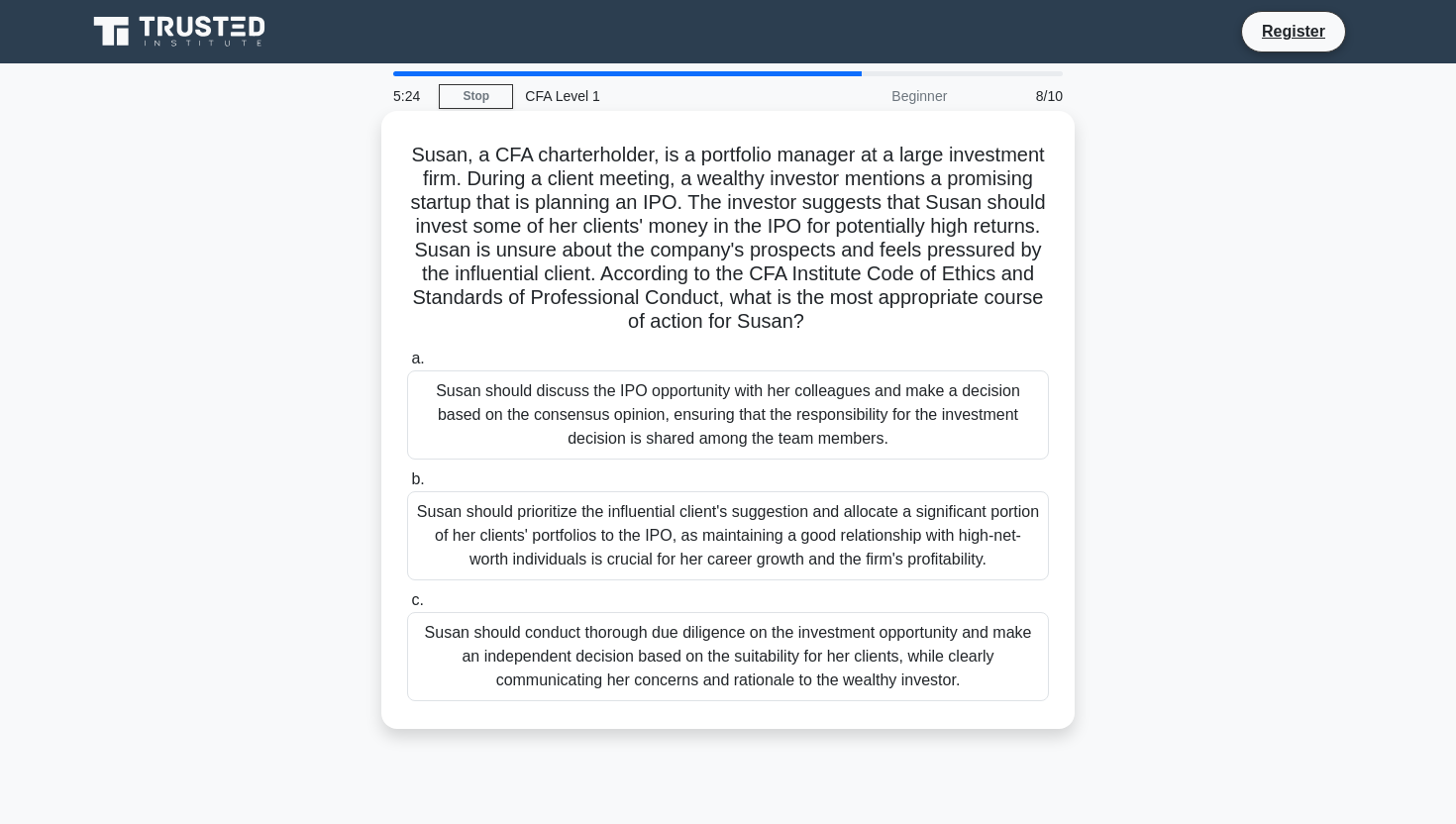 click on "Susan should discuss the IPO opportunity with her colleagues and make a decision based on the consensus opinion, ensuring that the responsibility for the investment decision is shared among the team members." at bounding box center (728, 415) 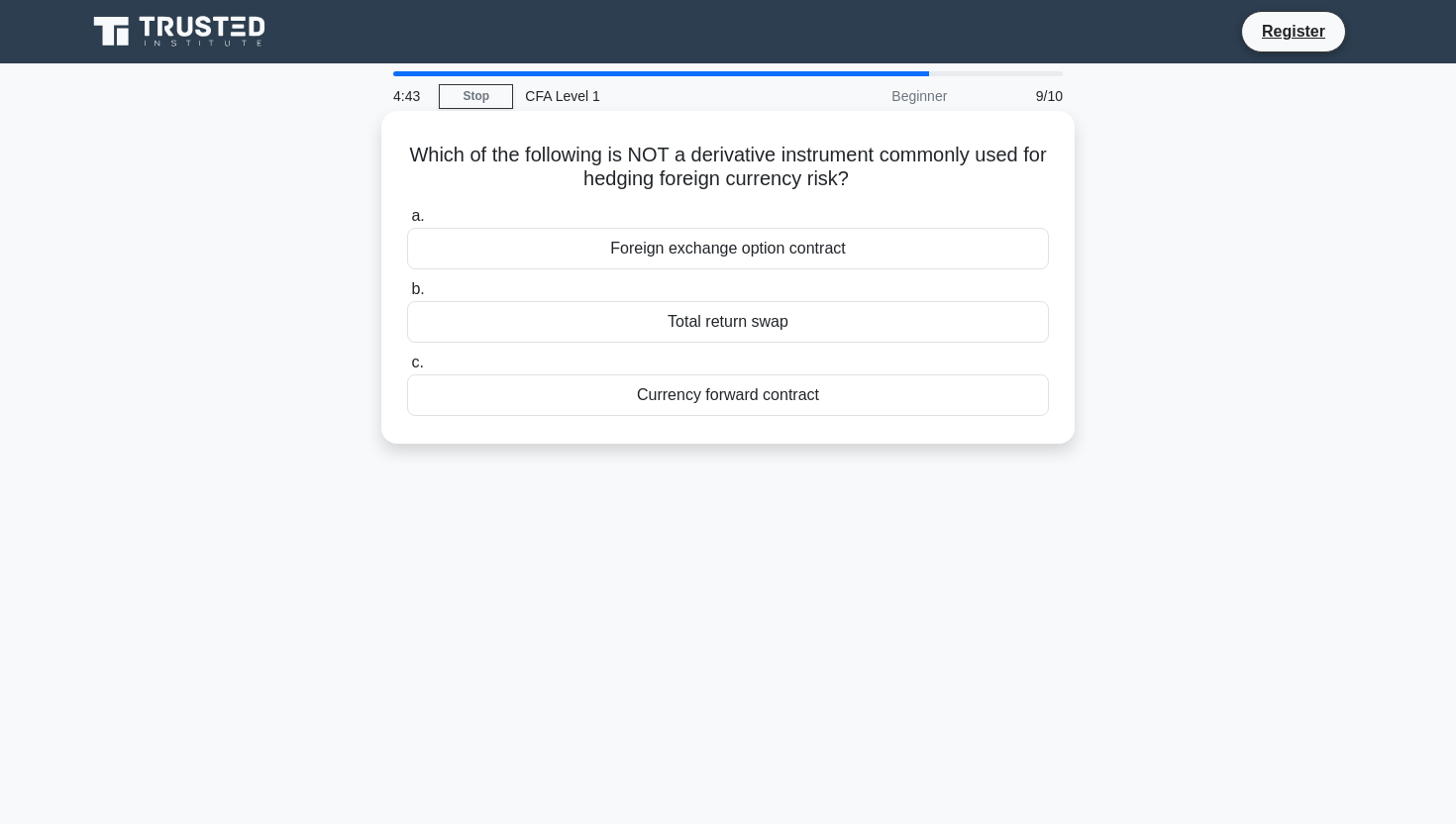 click on "Total return swap" at bounding box center (728, 322) 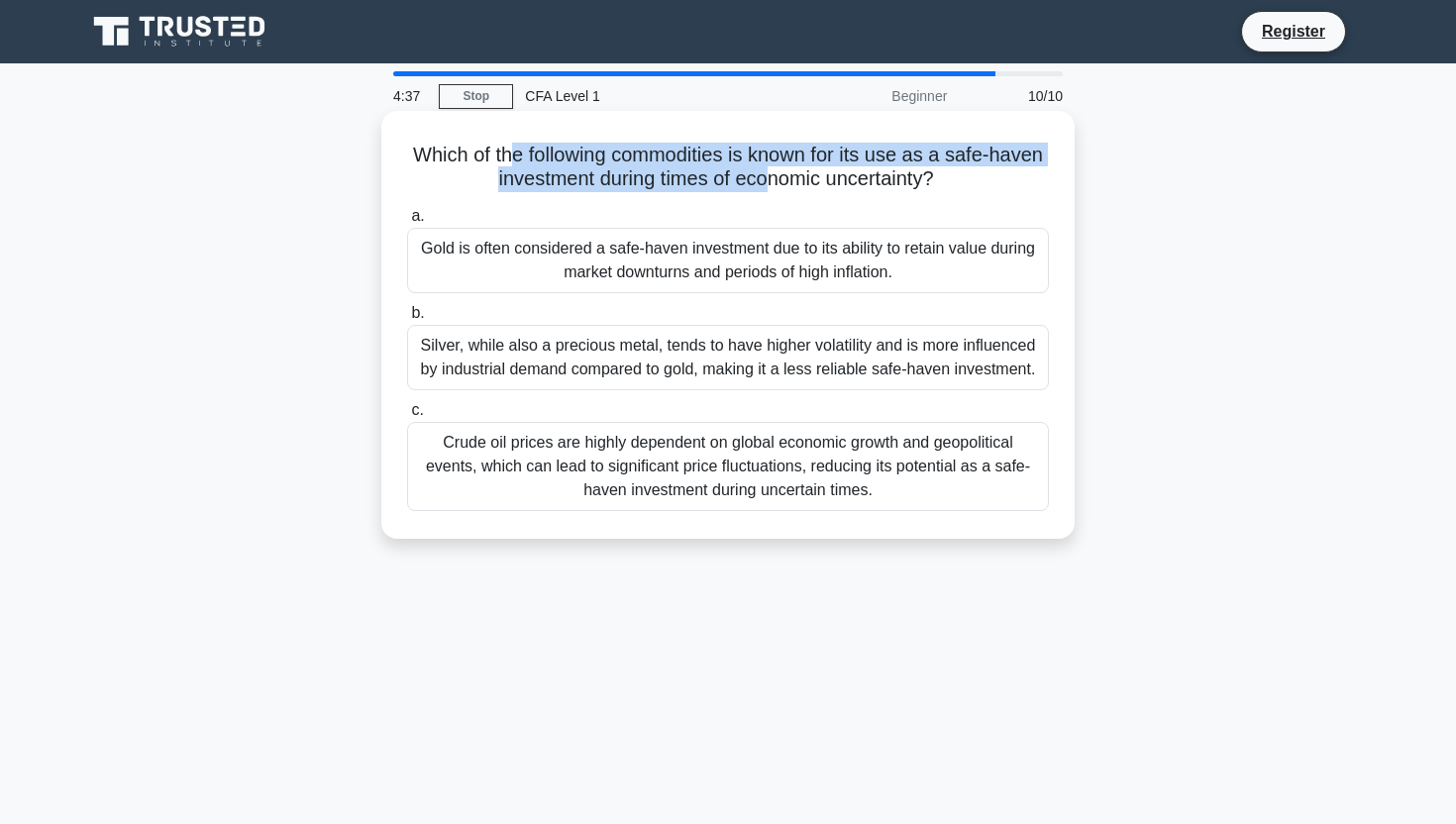 drag, startPoint x: 510, startPoint y: 164, endPoint x: 769, endPoint y: 191, distance: 260.40353 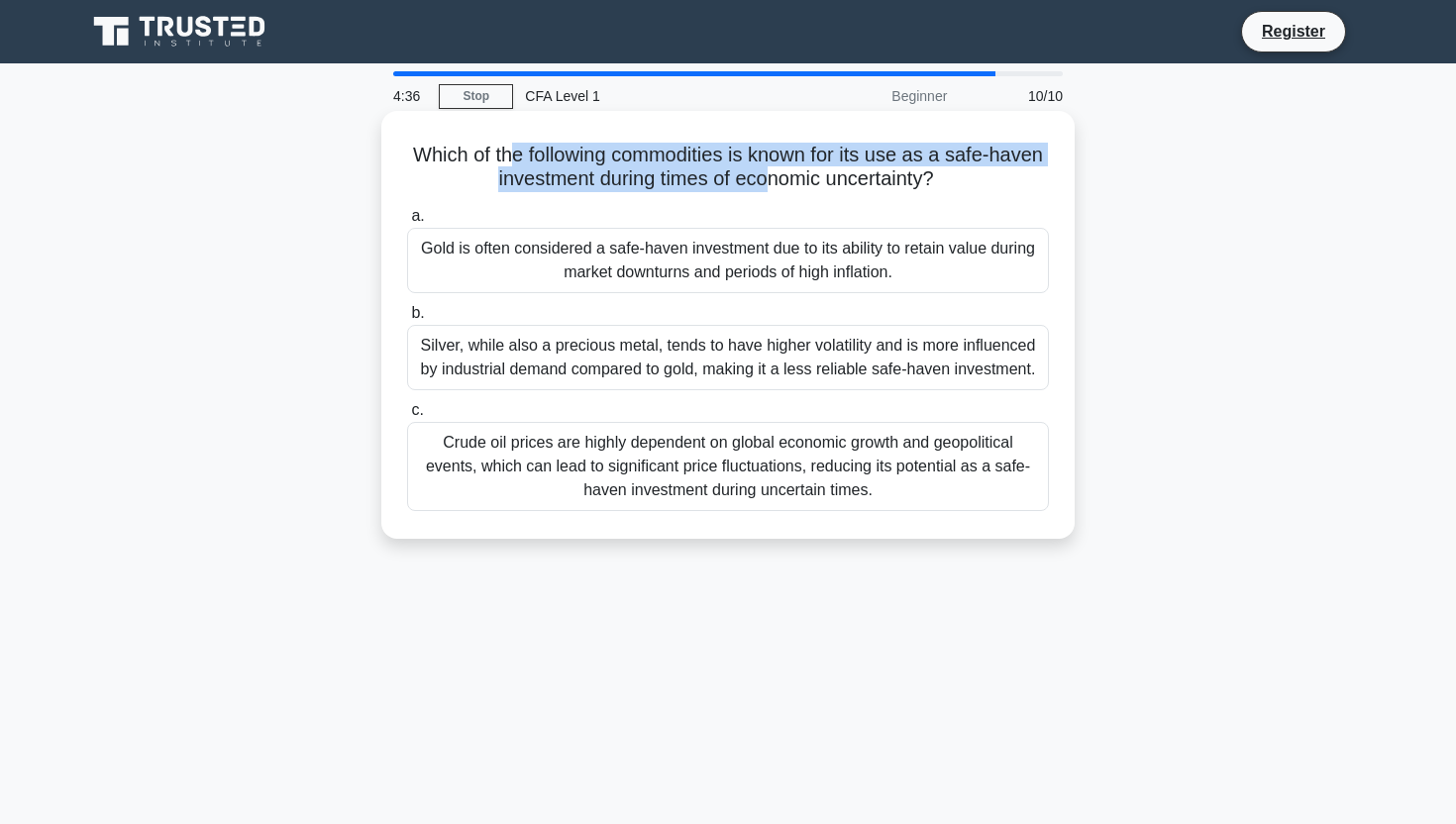 click on "Which of the following commodities is known for its use as a safe-haven investment during times of economic uncertainty?
.spinner_0XTQ{transform-origin:center;animation:spinner_y6GP .75s linear infinite}@keyframes spinner_y6GP{100%{transform:rotate(360deg)}}" at bounding box center [728, 167] 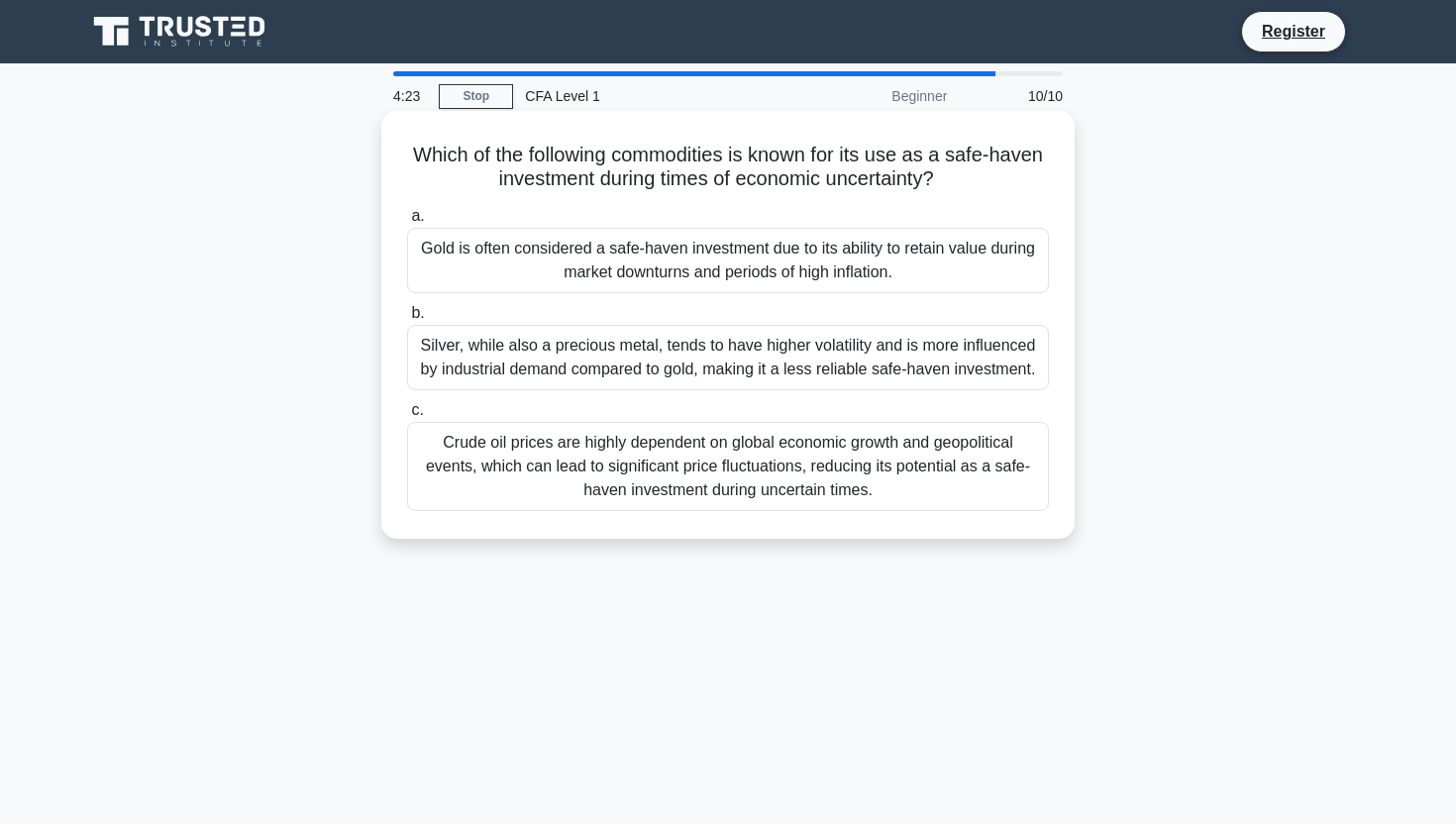 click on "Gold is often considered a safe-haven investment due to its ability to retain value during market downturns and periods of high inflation." at bounding box center [728, 260] 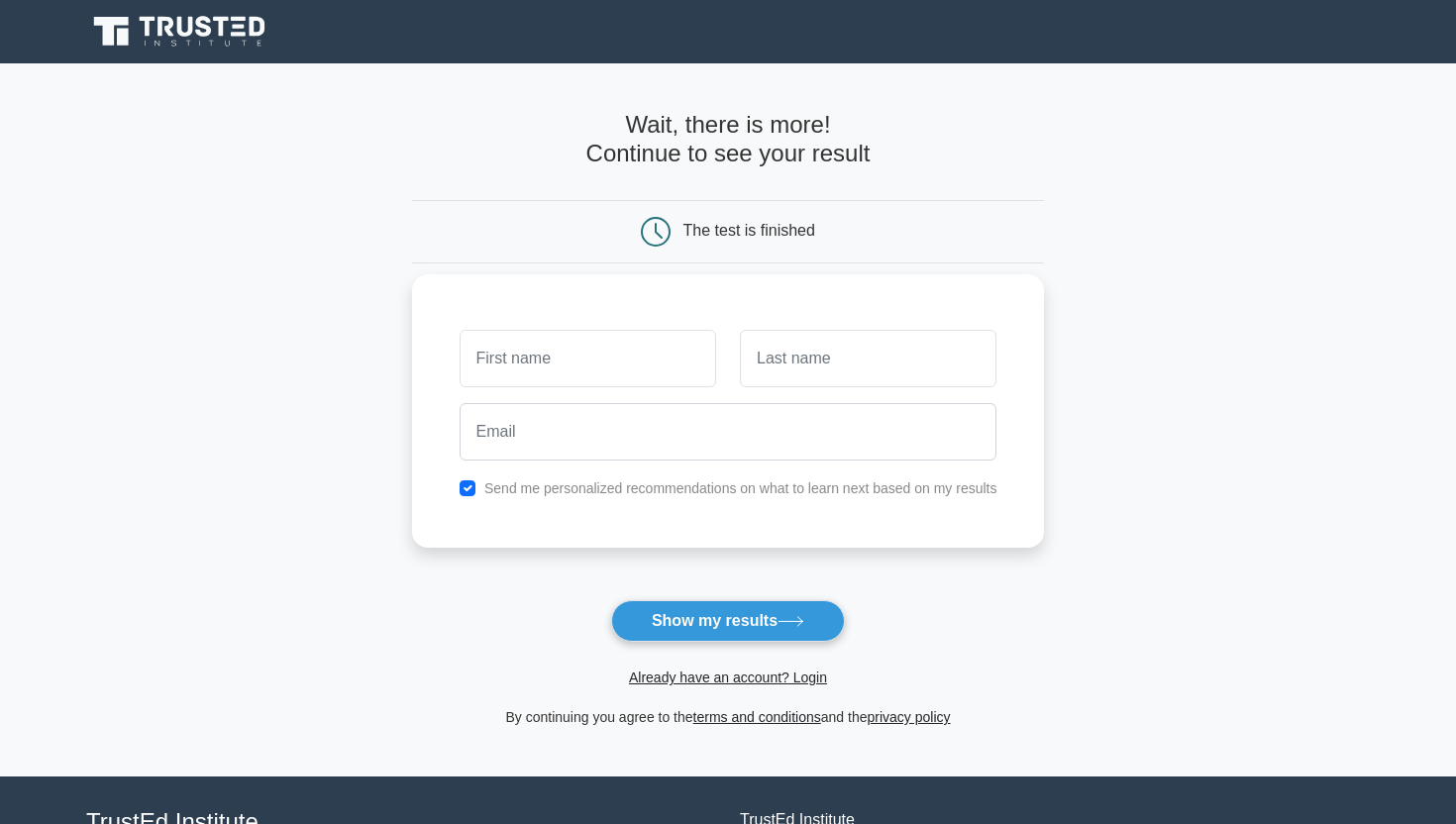 scroll, scrollTop: 0, scrollLeft: 0, axis: both 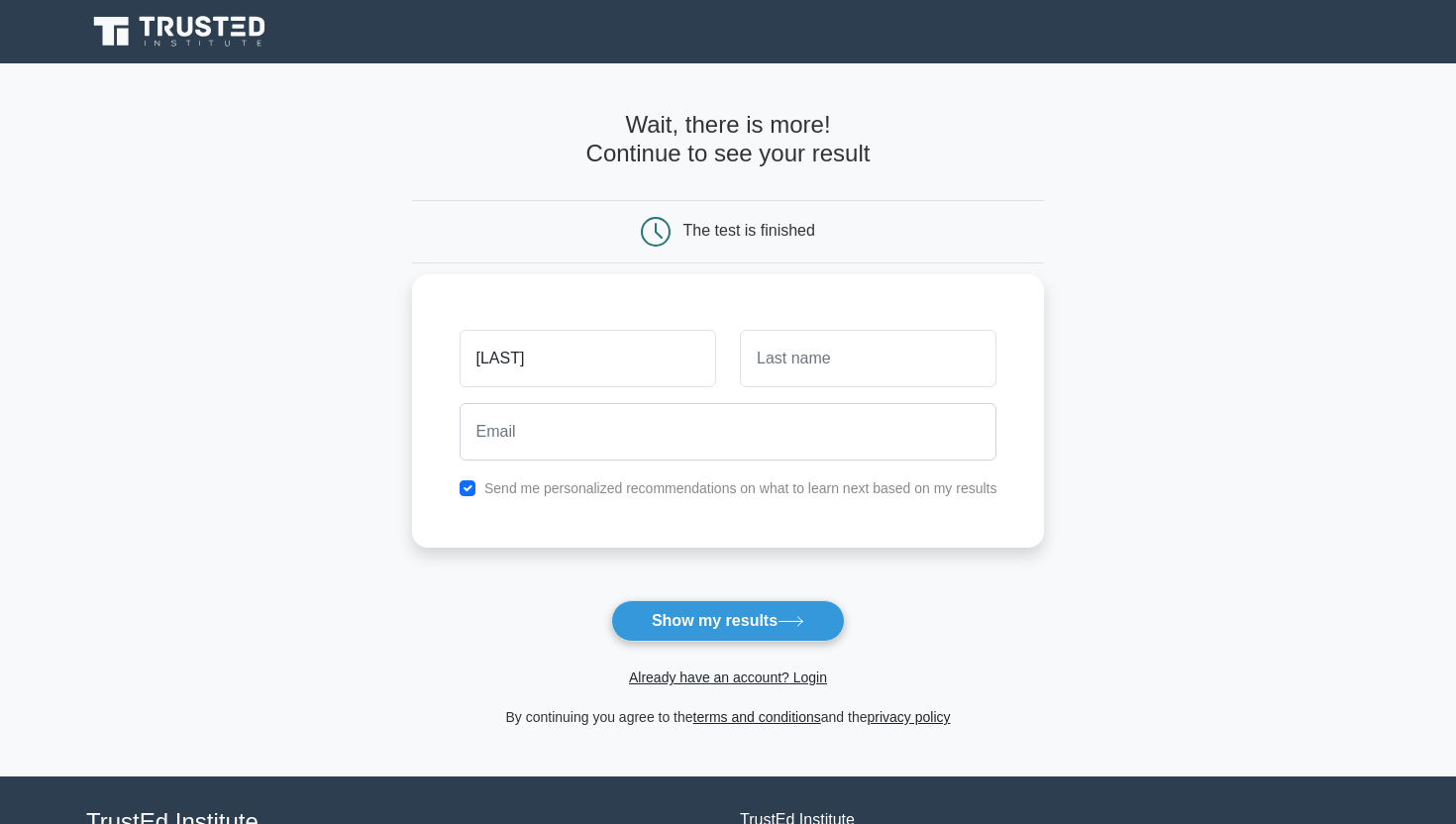 type on "[LAST]" 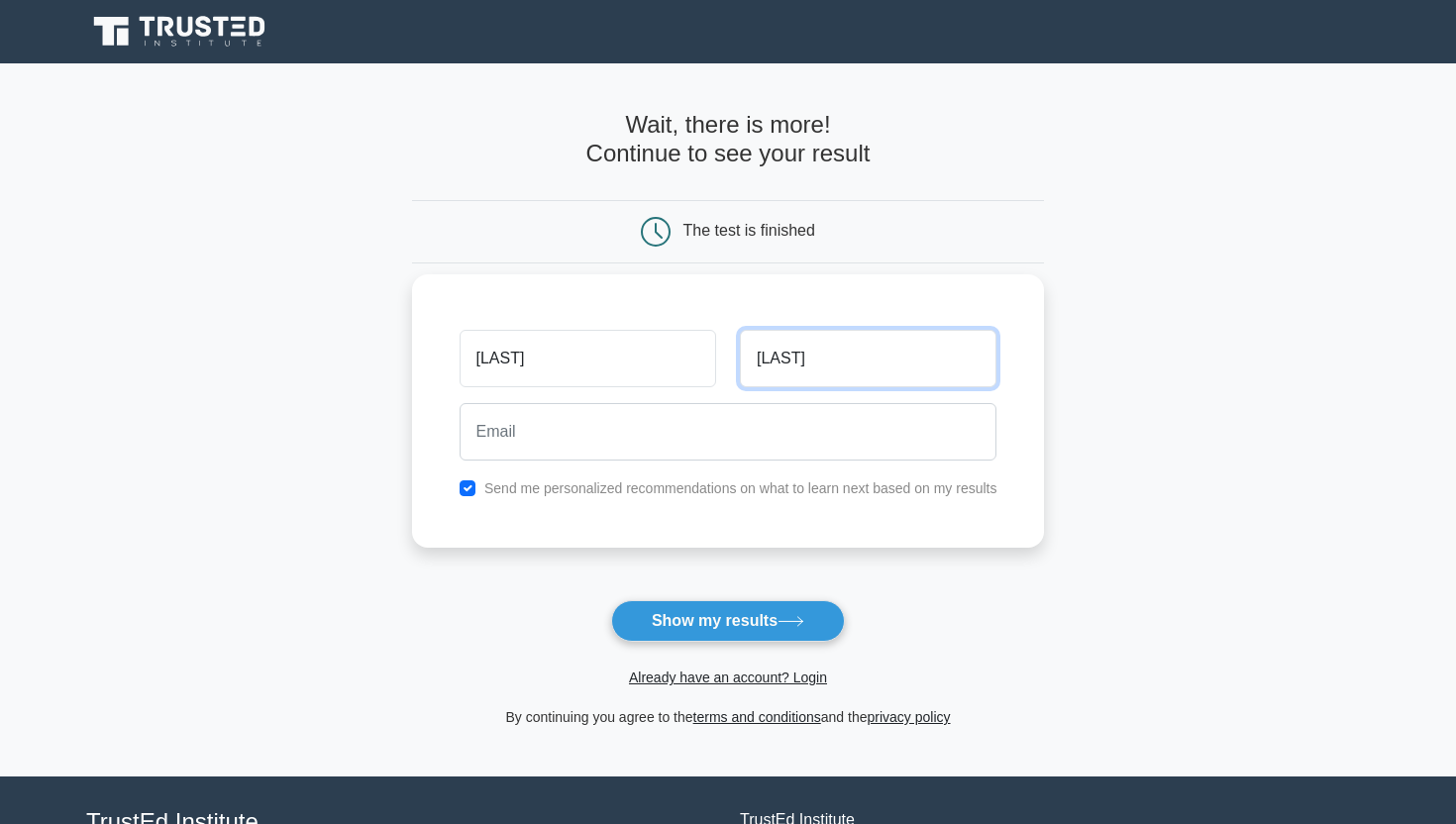 type on "[LAST]" 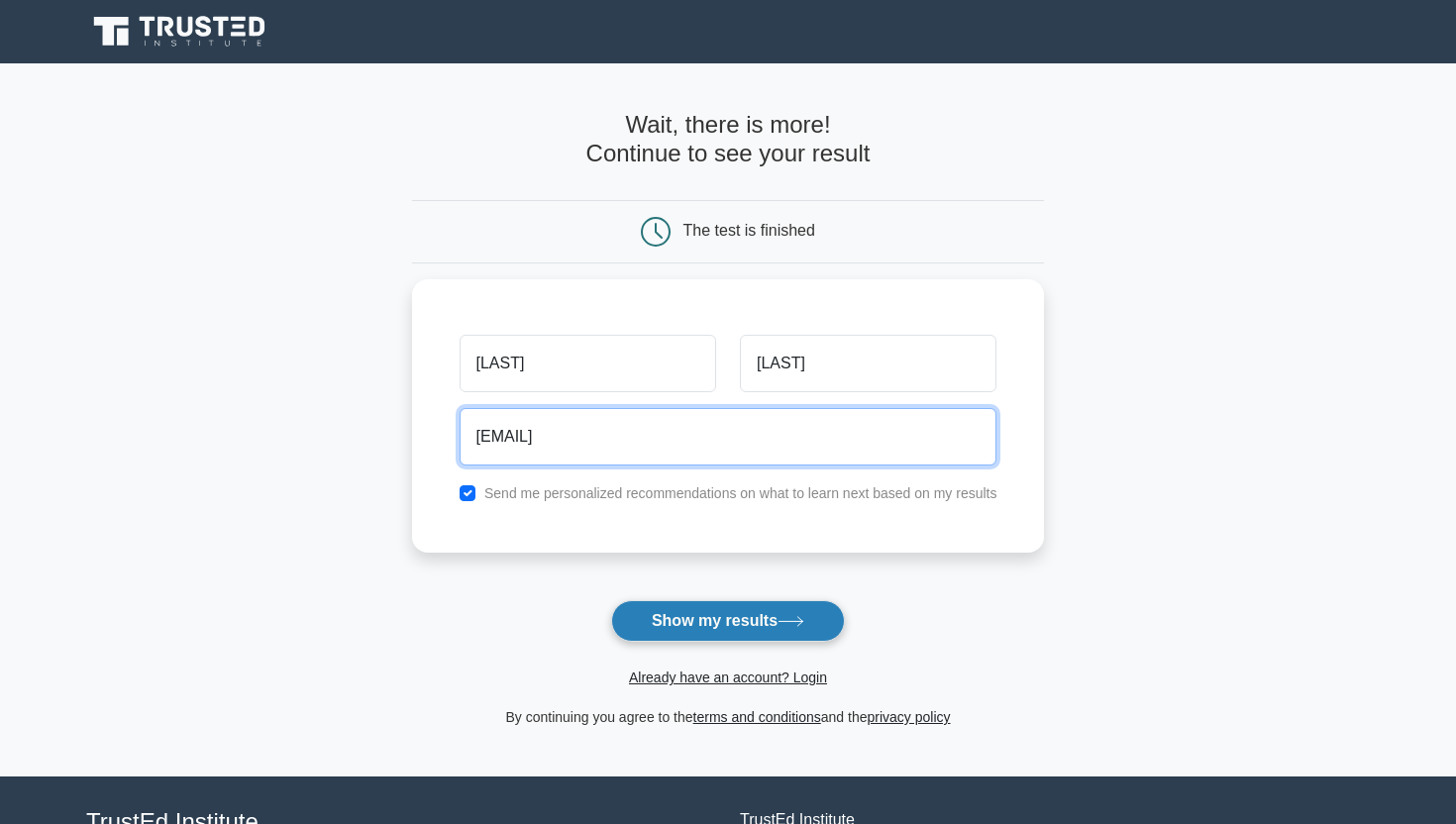 type on "[EMAIL]" 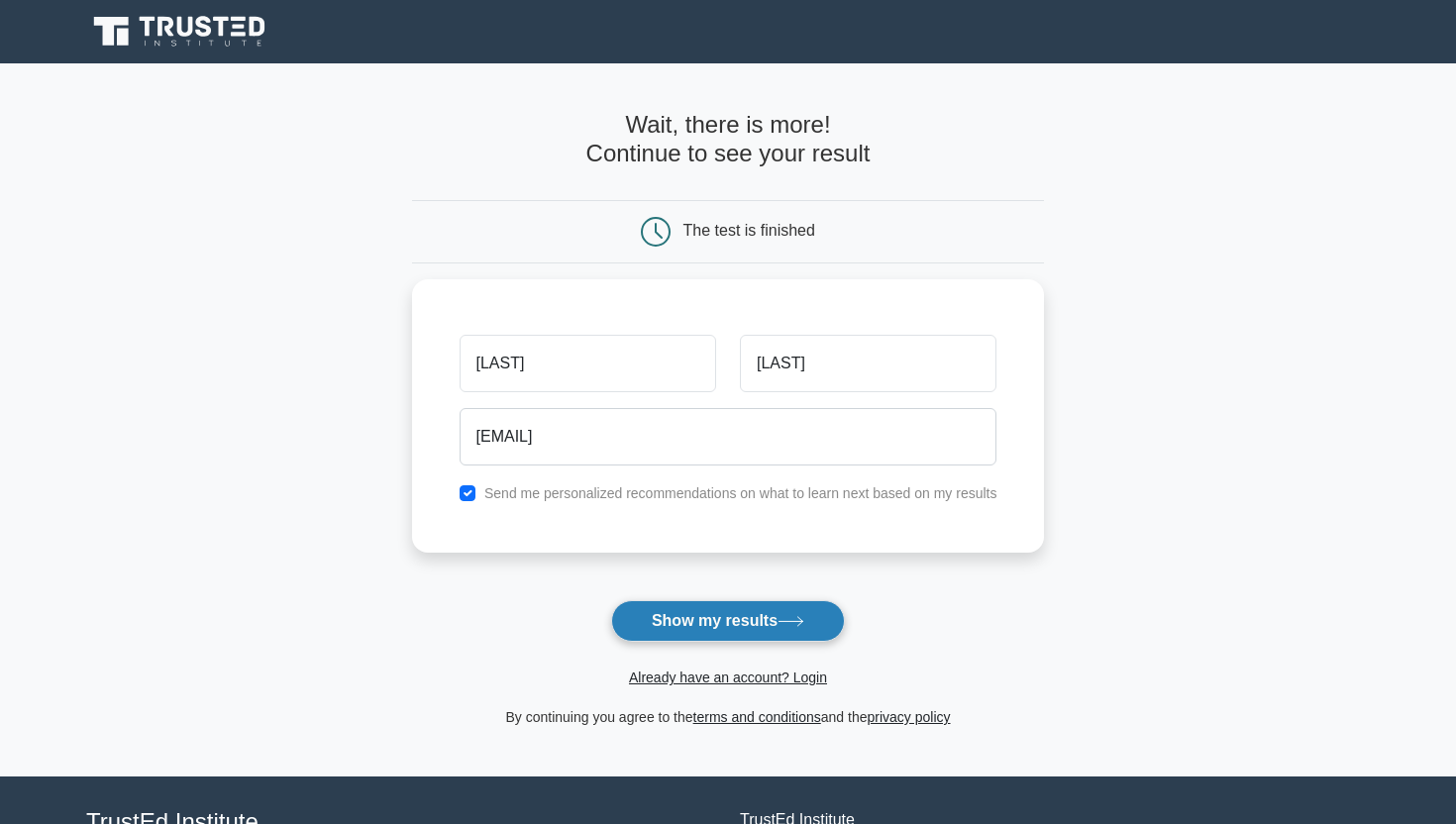 click on "Show my results" at bounding box center [728, 621] 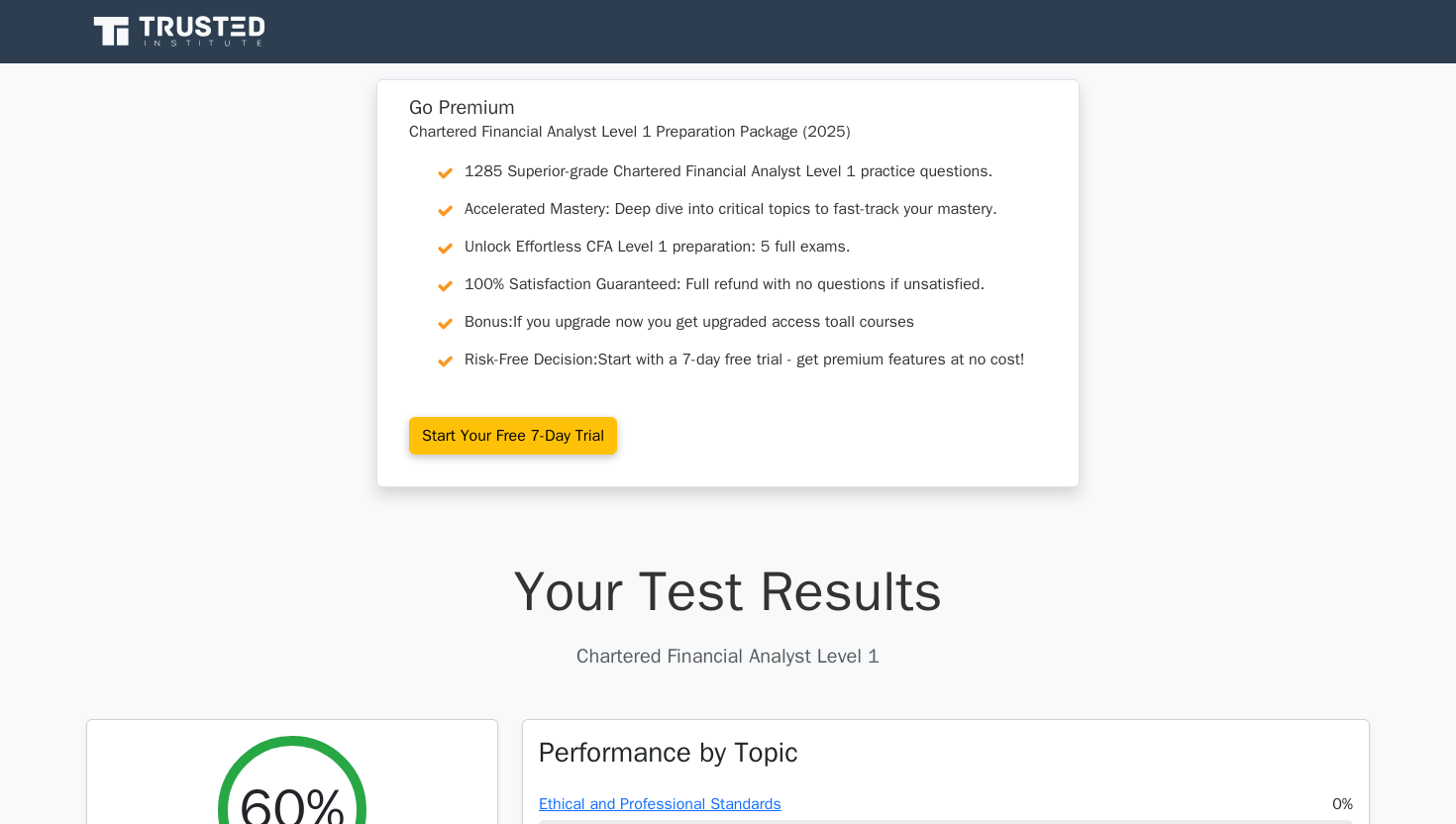 scroll, scrollTop: 0, scrollLeft: 0, axis: both 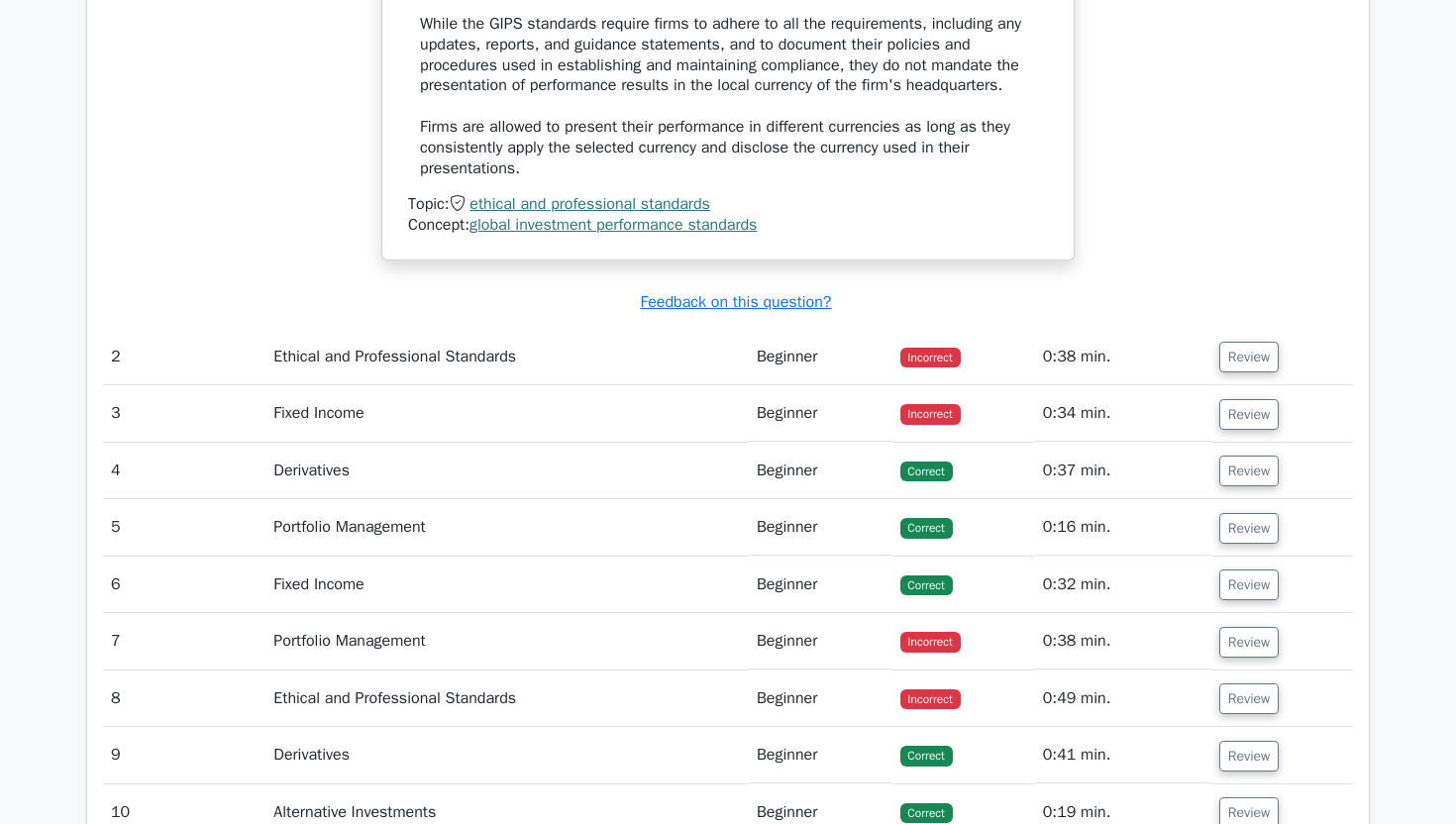 click on "Beginner" at bounding box center [820, 357] 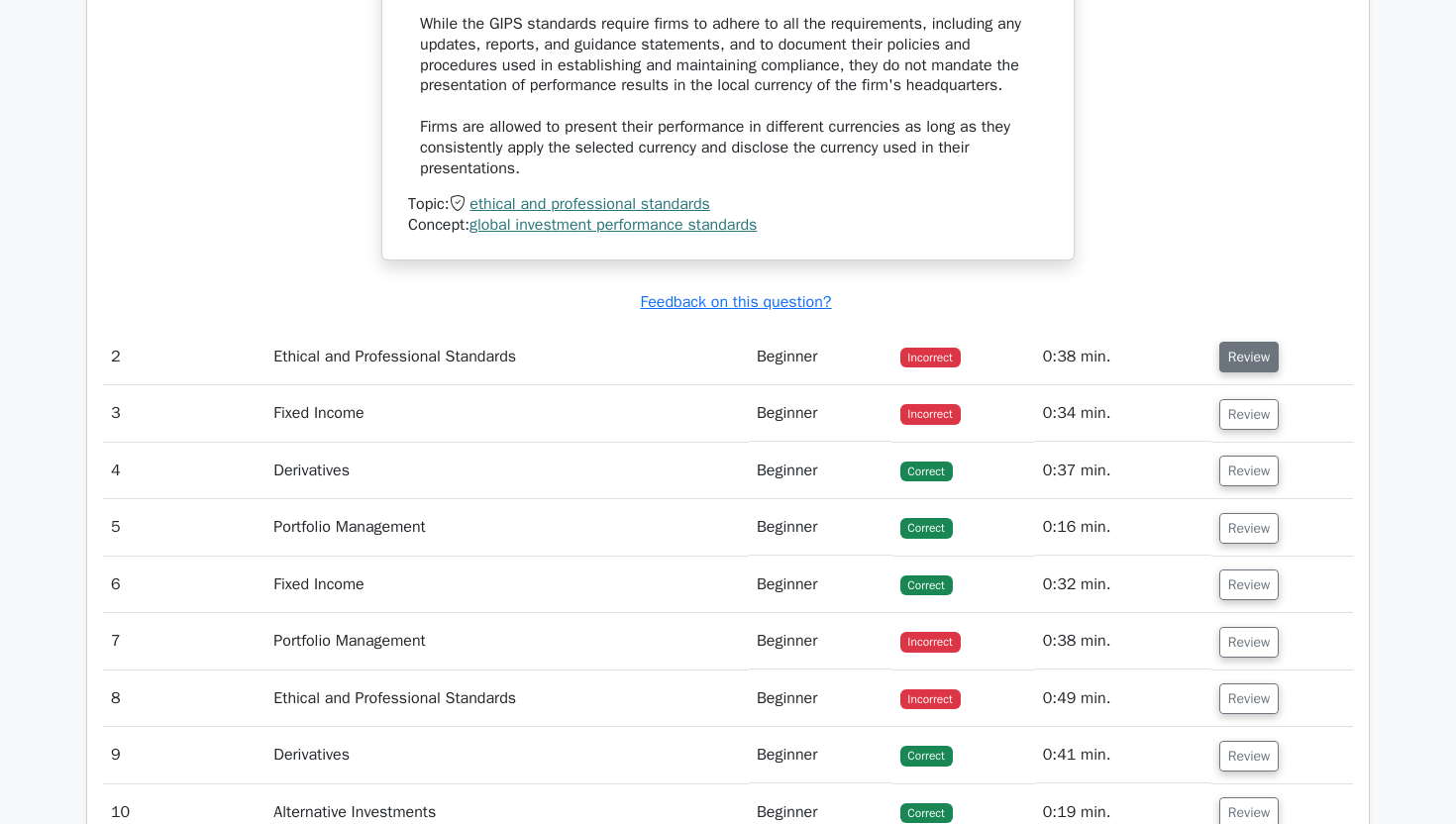 click on "Review" at bounding box center (1249, 357) 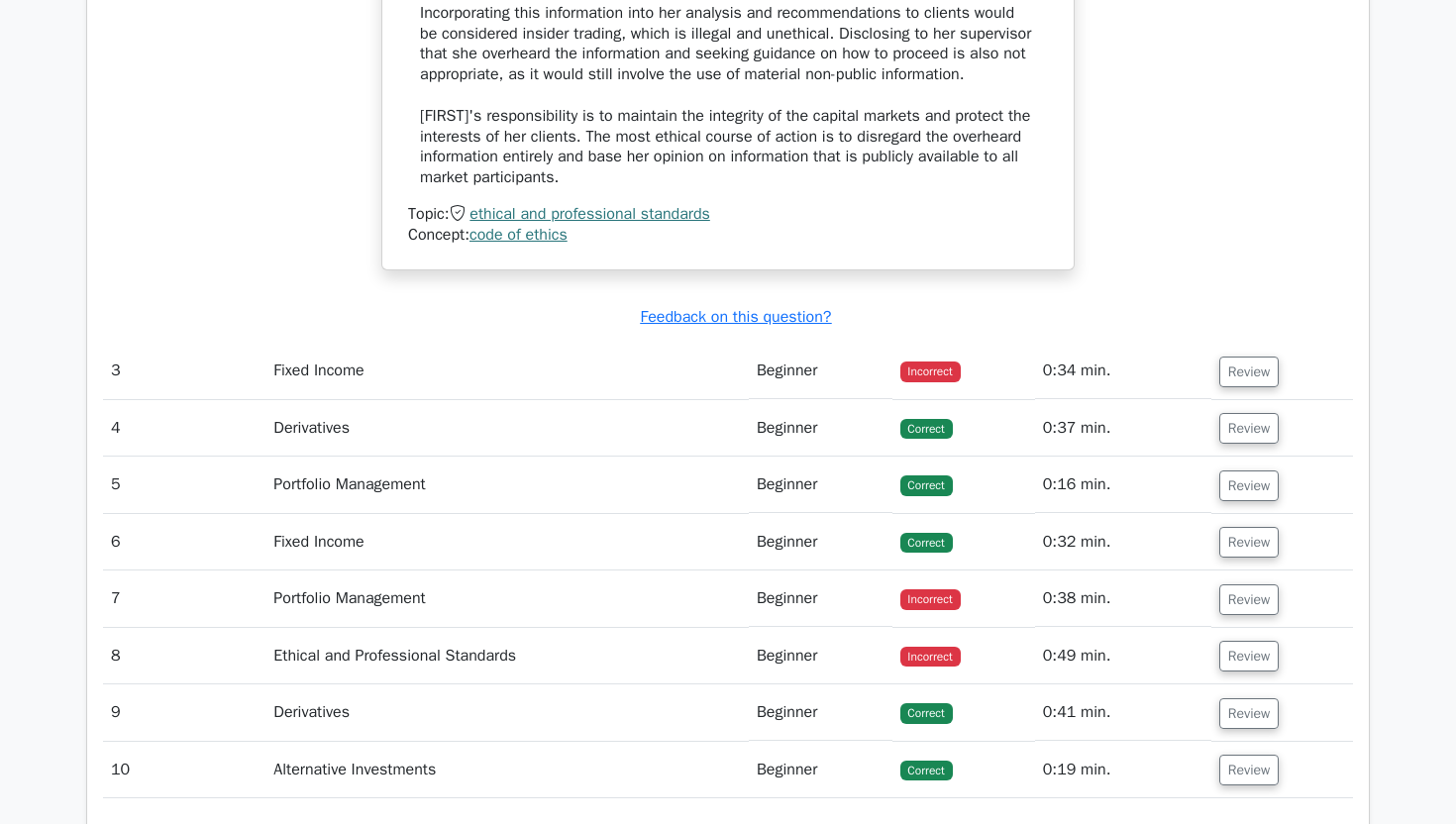 scroll, scrollTop: 3278, scrollLeft: 0, axis: vertical 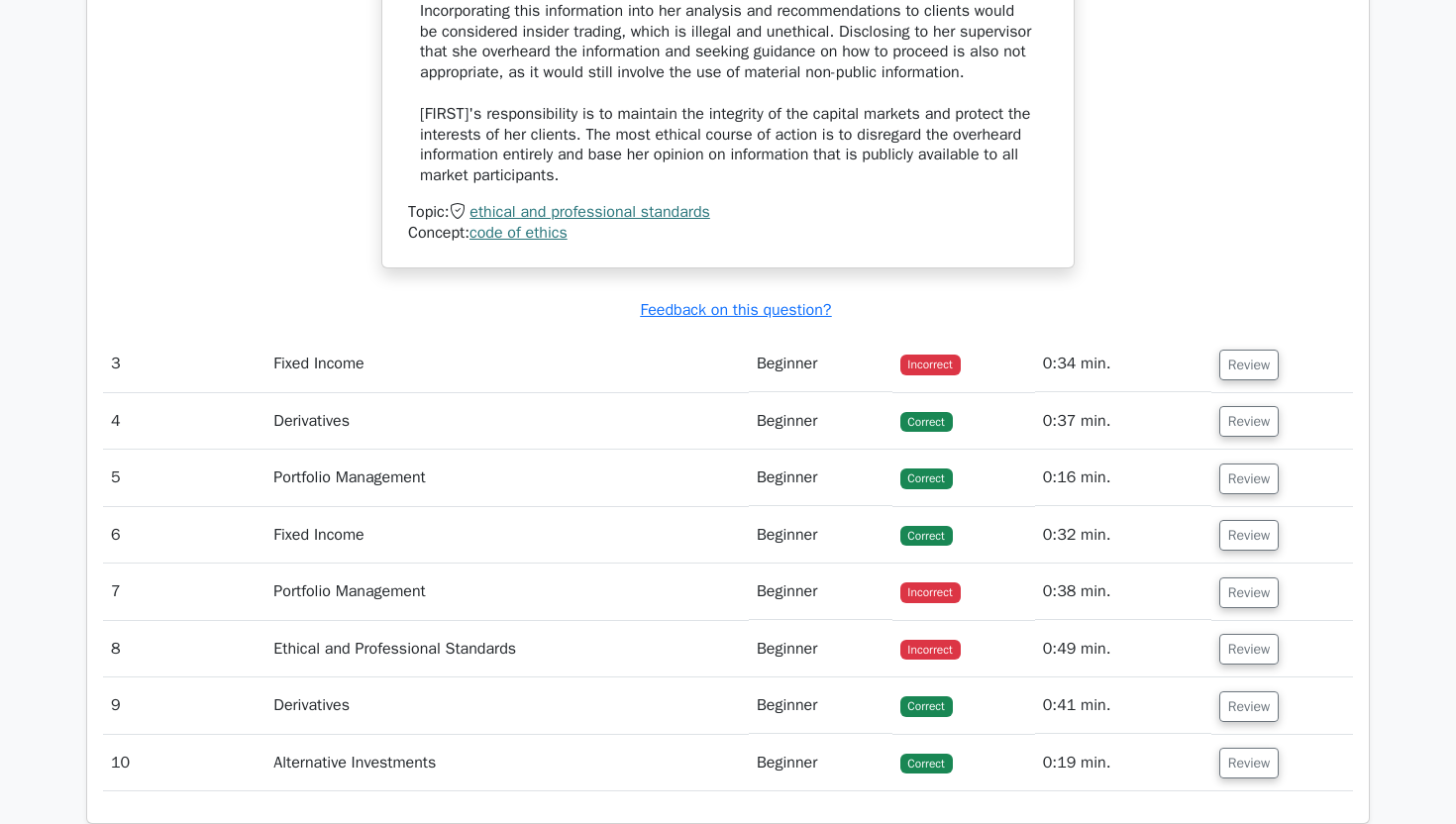 click on "Review" at bounding box center (1282, 363) 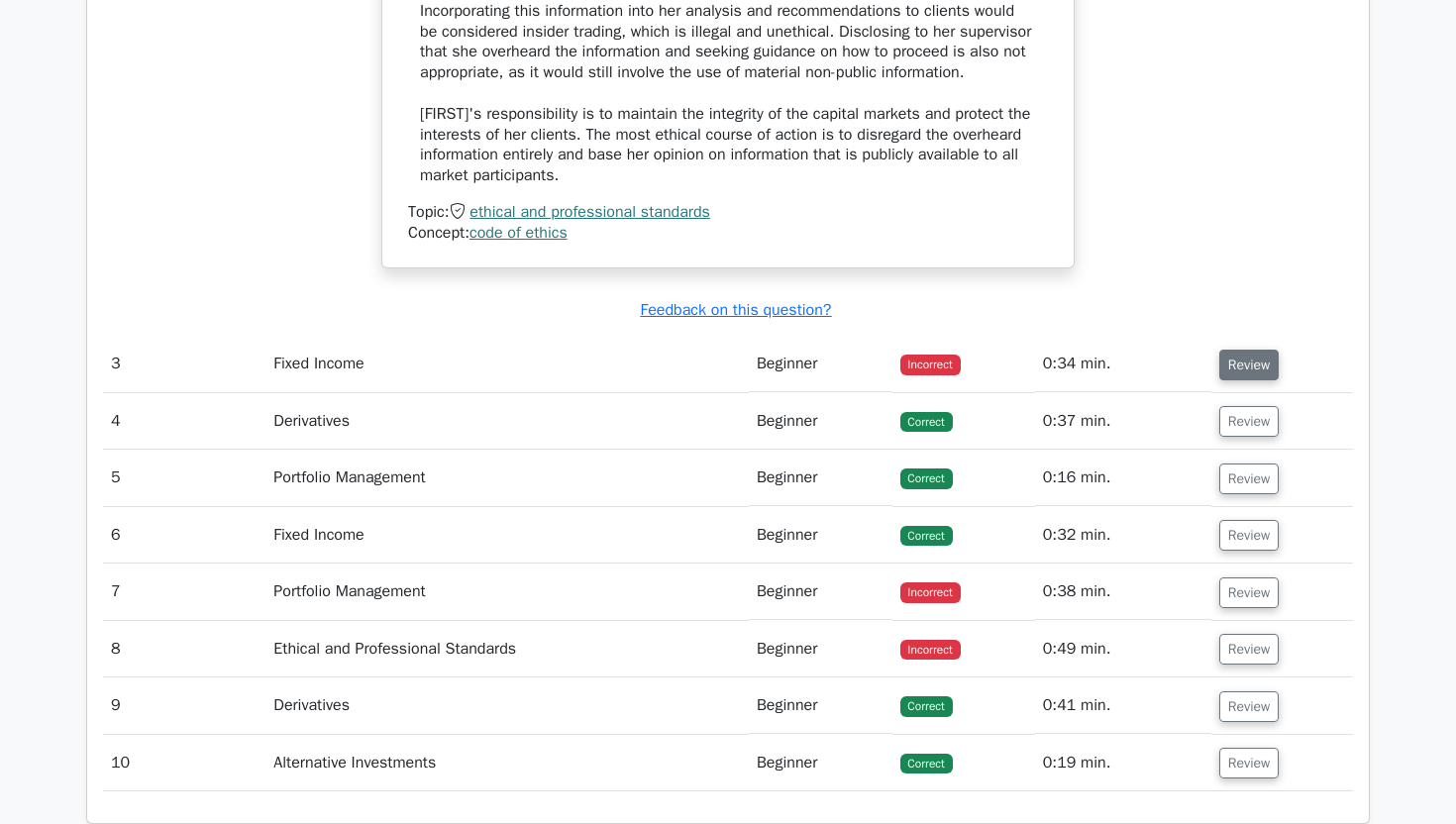 click on "Review" at bounding box center [1249, 364] 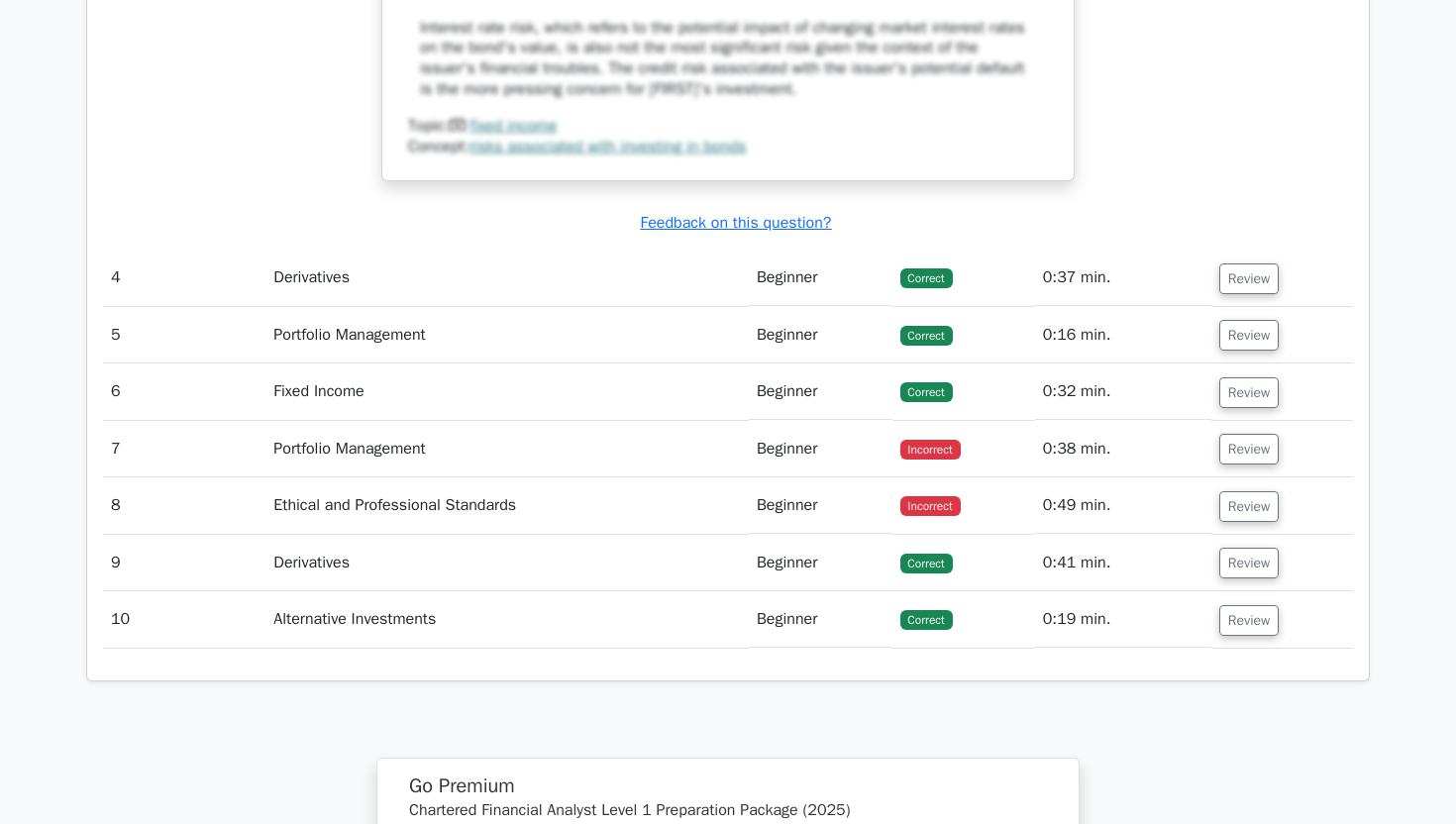 scroll, scrollTop: 4470, scrollLeft: 0, axis: vertical 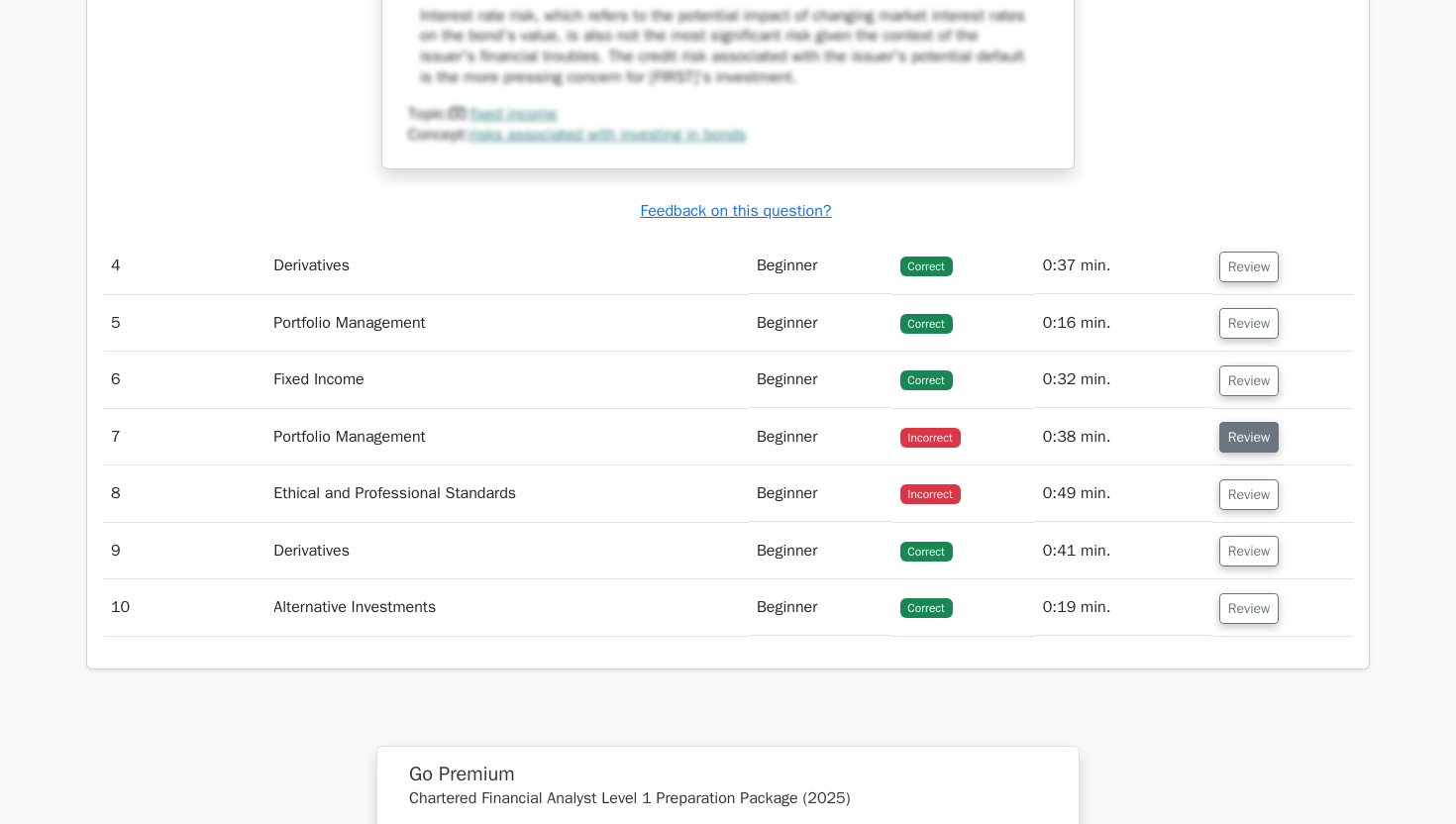 click on "Review" at bounding box center (1249, 437) 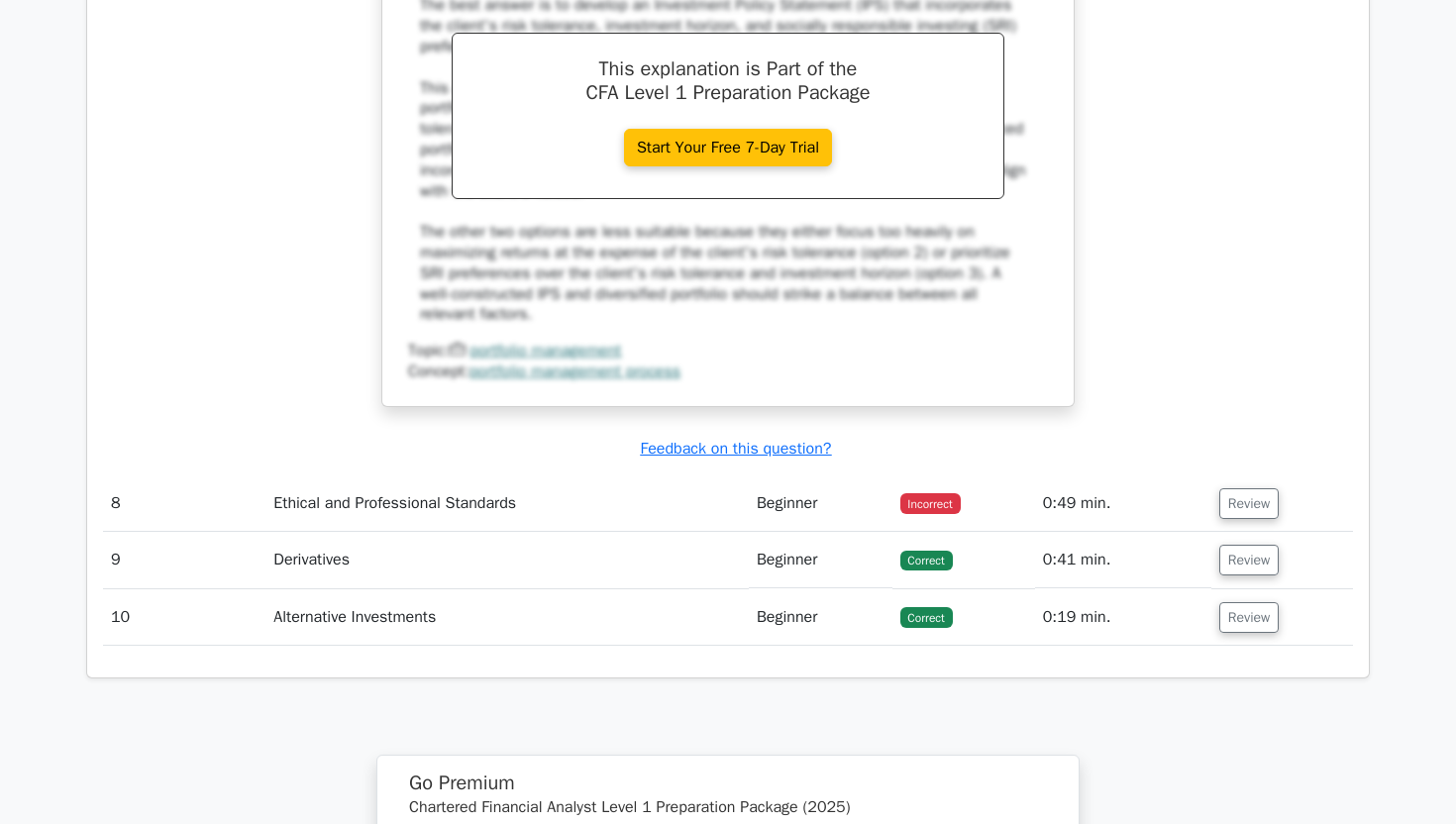 scroll, scrollTop: 5561, scrollLeft: 0, axis: vertical 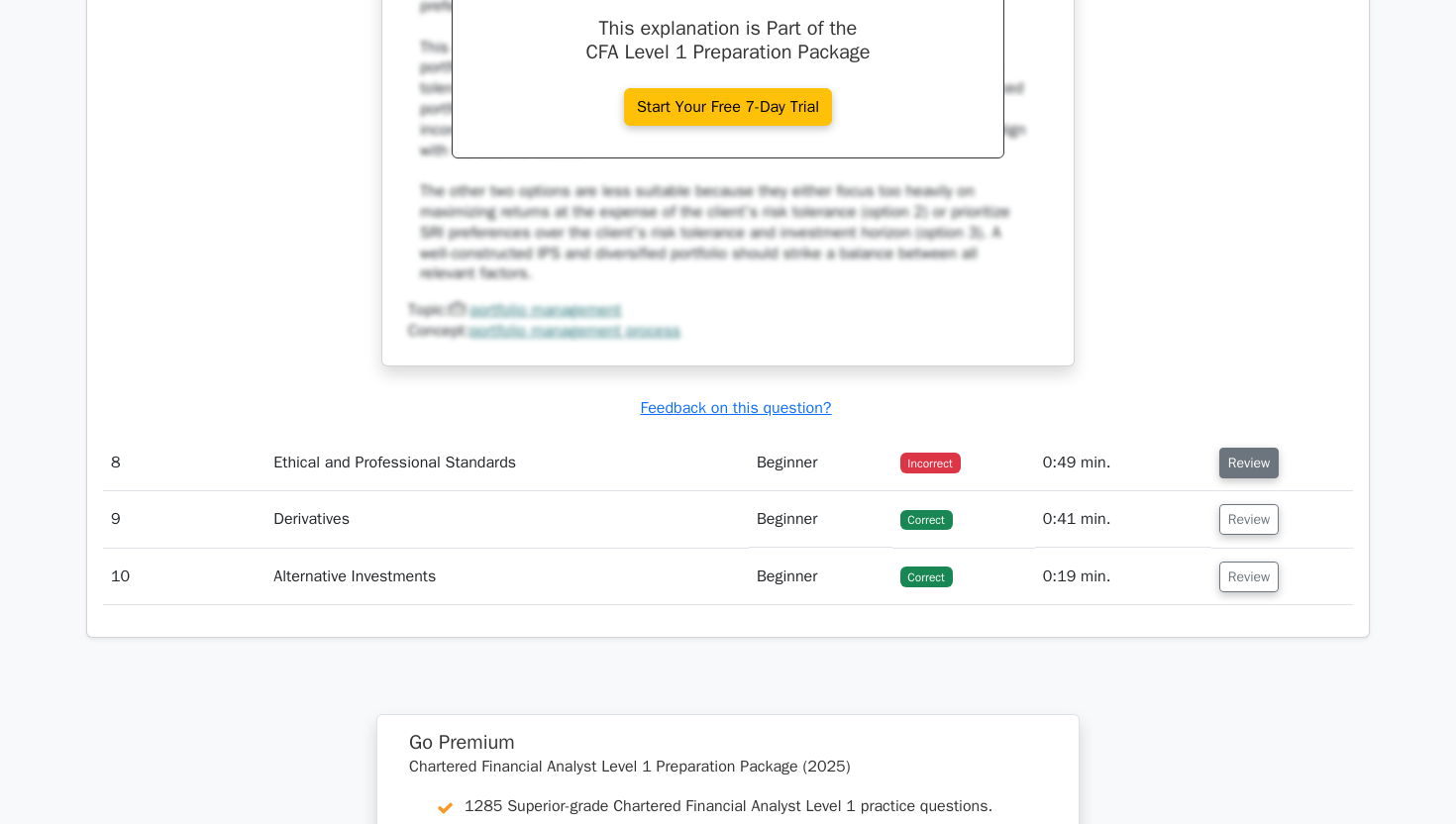 click on "Review" at bounding box center (1249, 463) 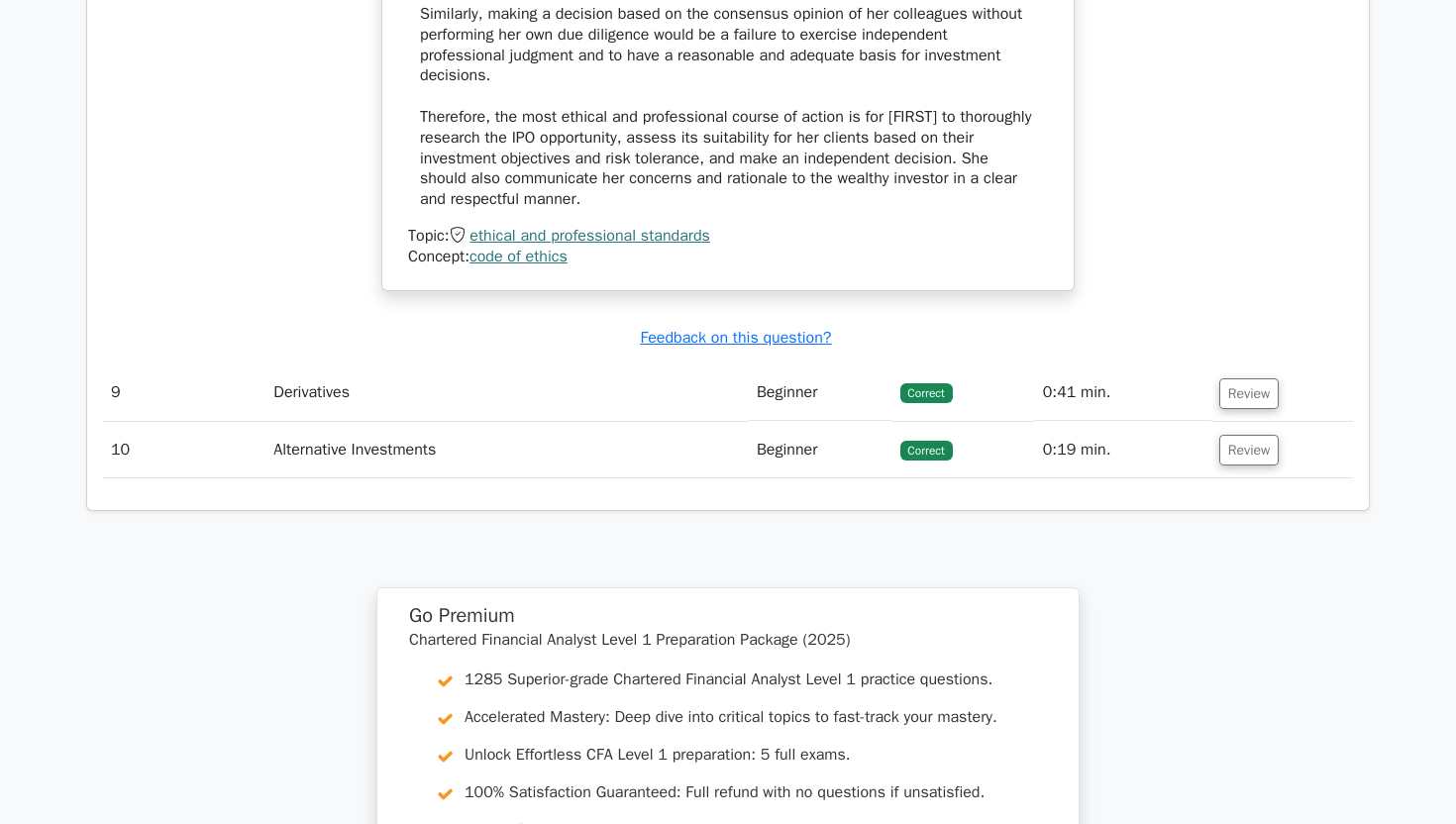 scroll, scrollTop: 6992, scrollLeft: 0, axis: vertical 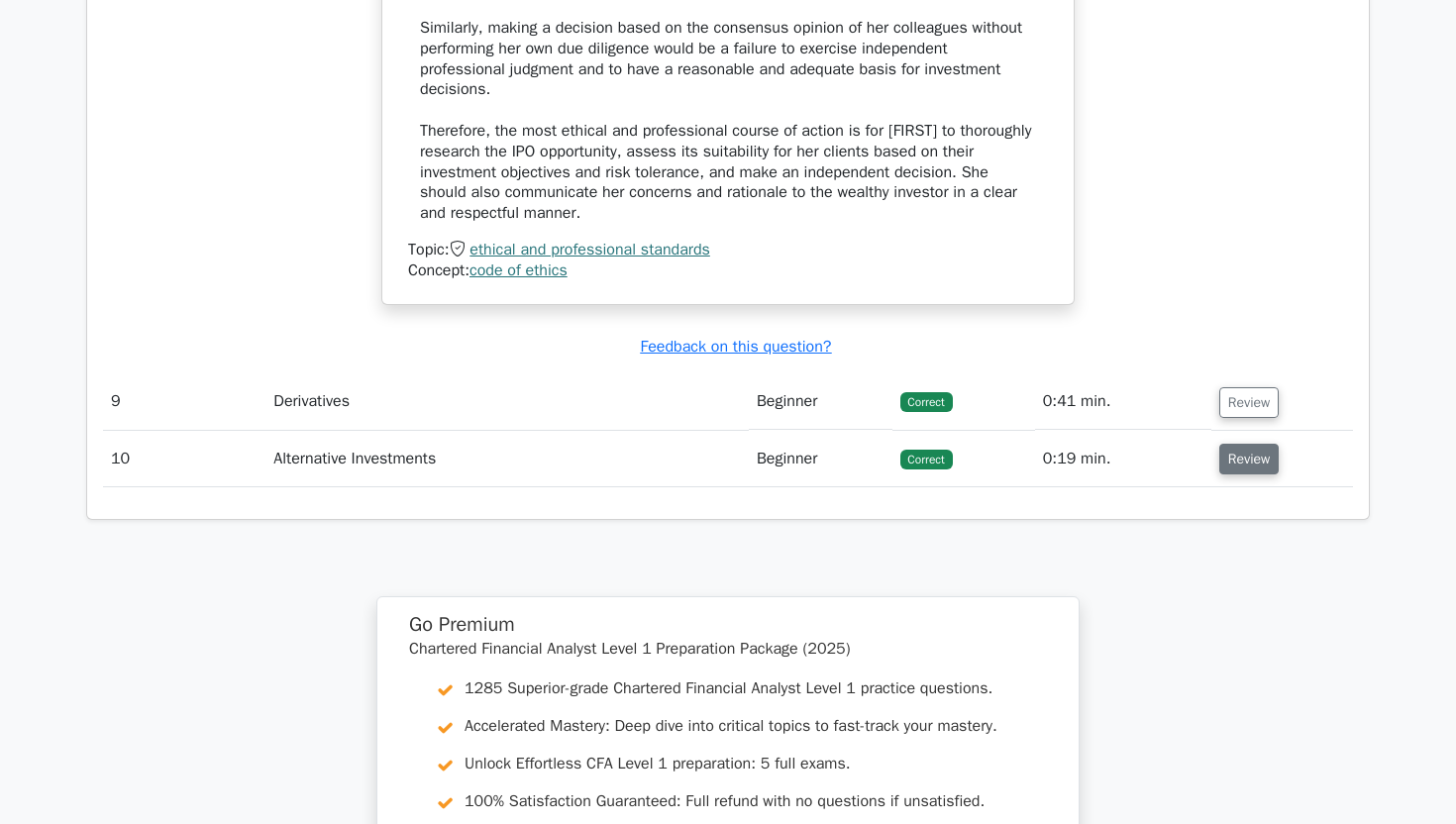 click on "Review" at bounding box center [1249, 459] 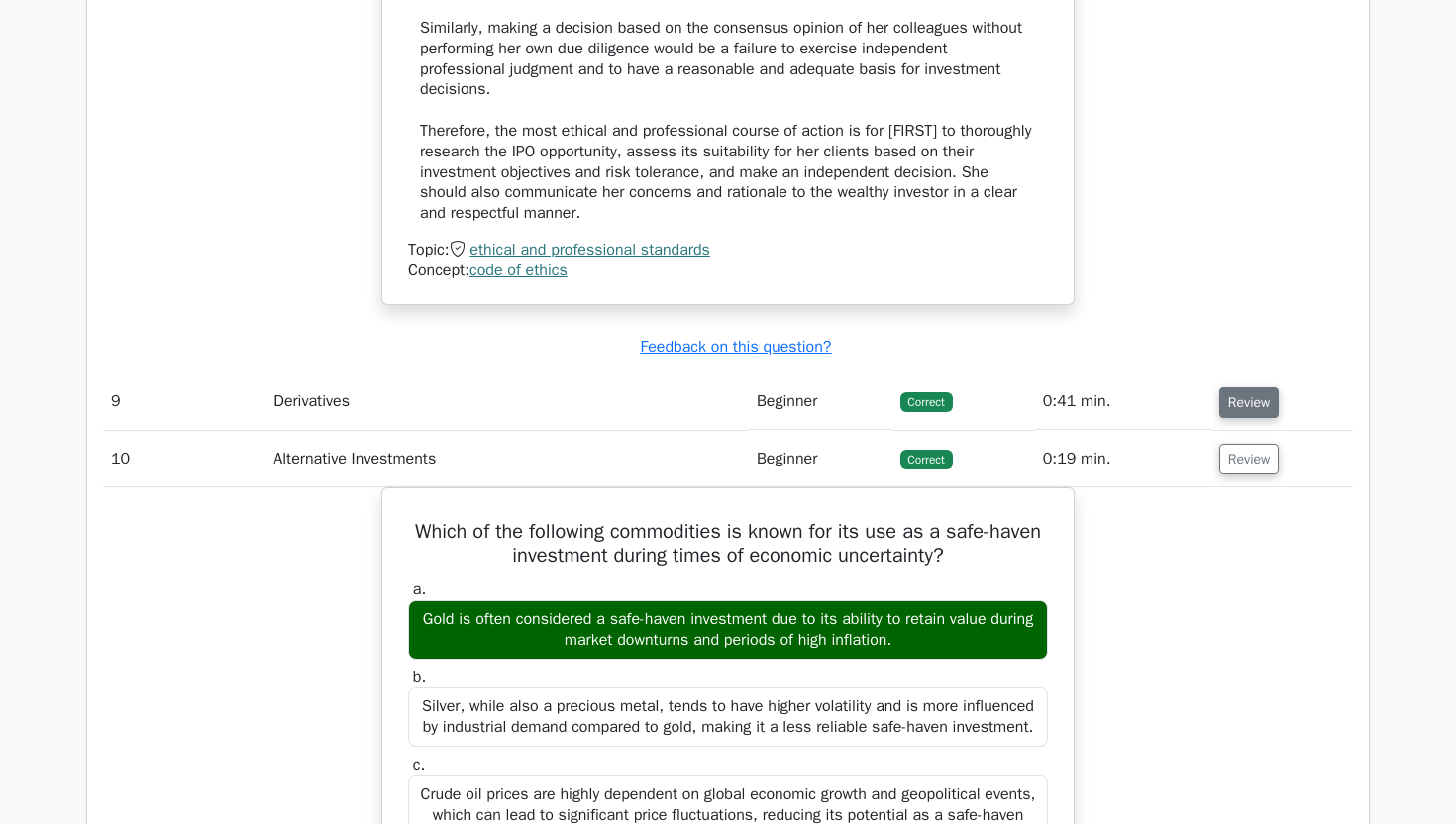 click on "Review" at bounding box center [1249, 402] 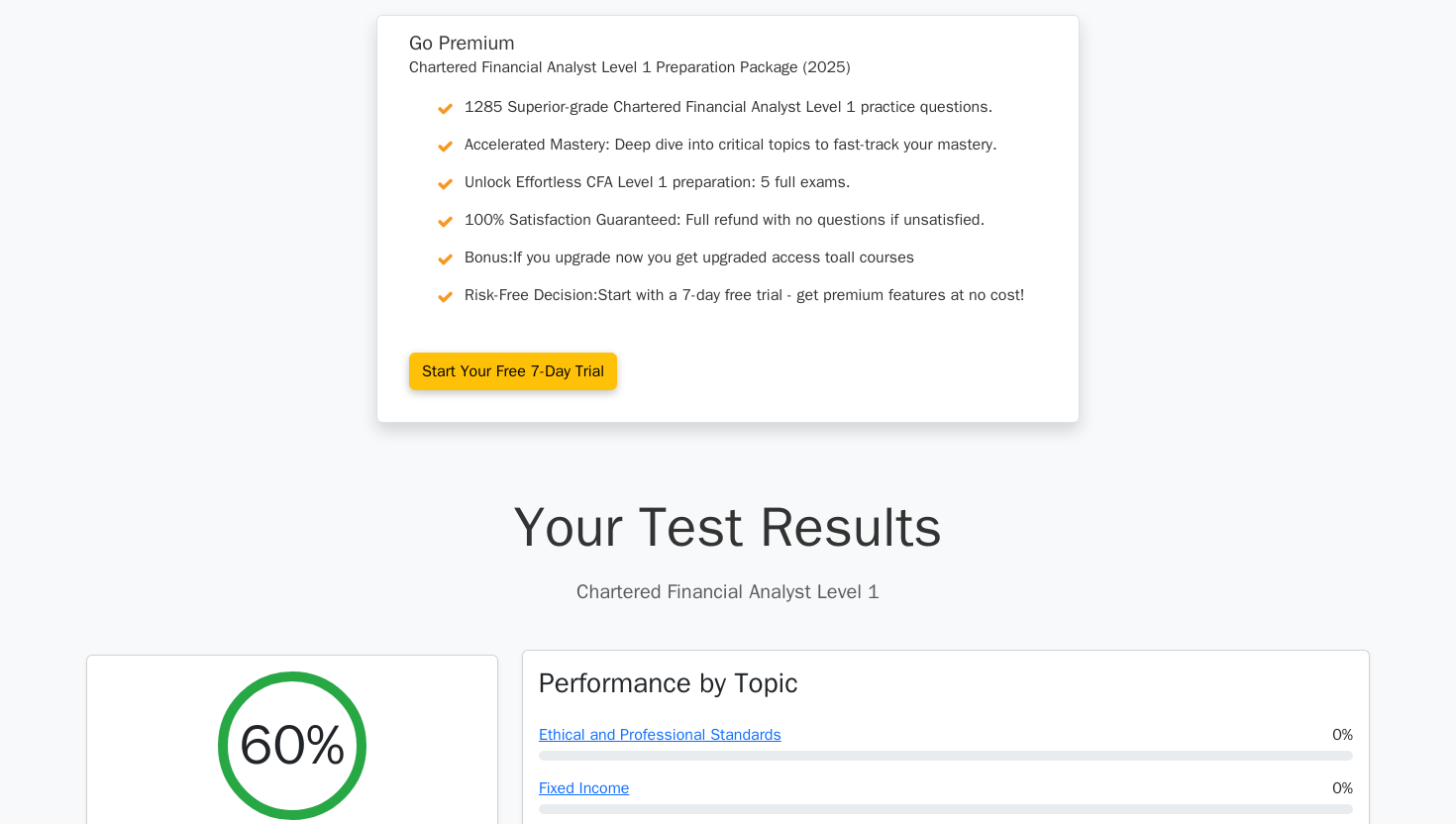 scroll, scrollTop: 0, scrollLeft: 0, axis: both 